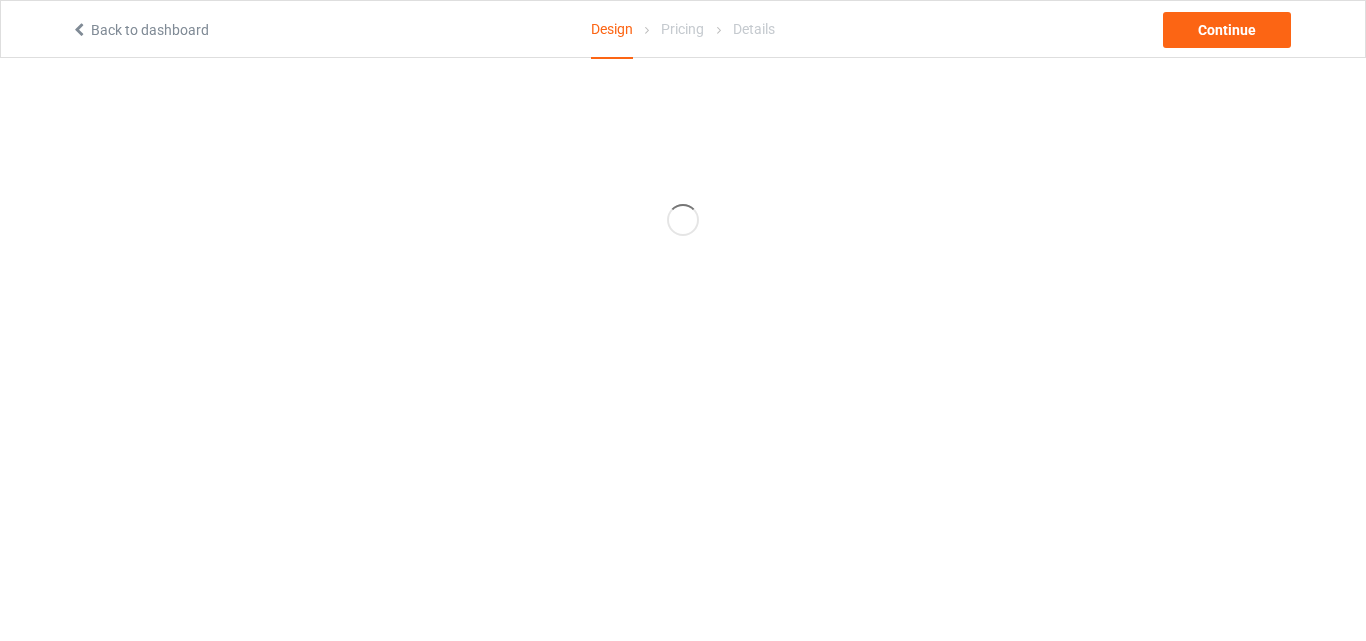 scroll, scrollTop: 0, scrollLeft: 0, axis: both 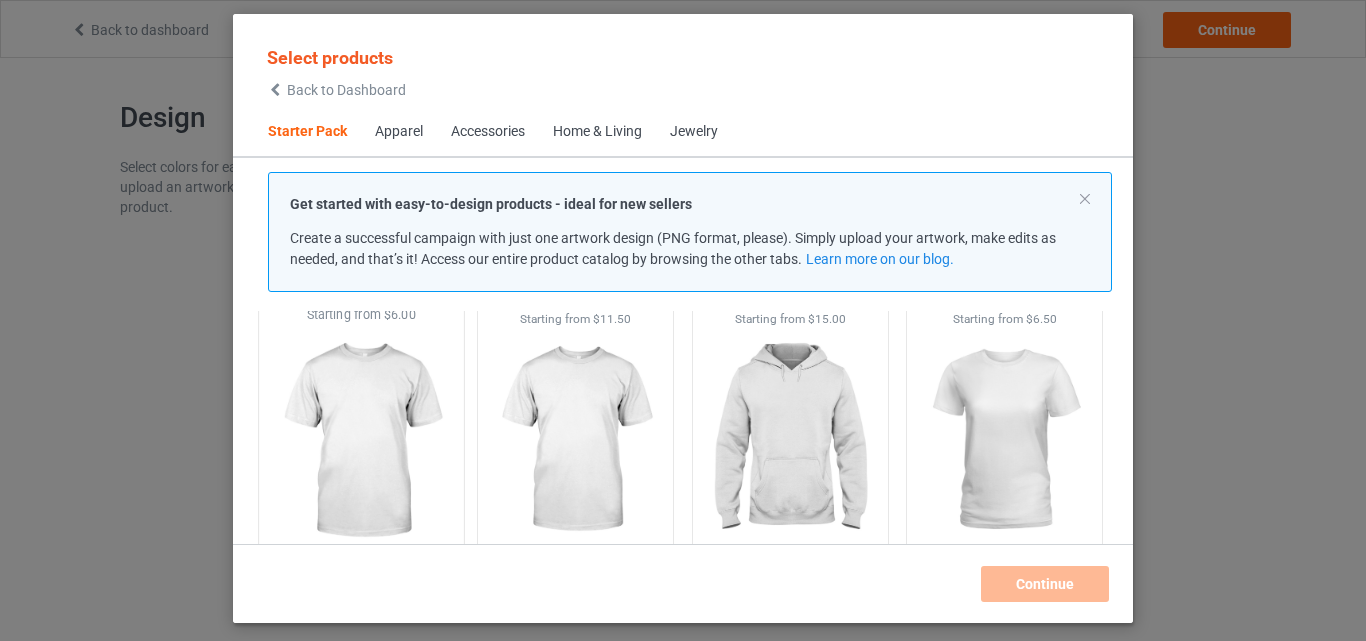 click at bounding box center [361, 441] 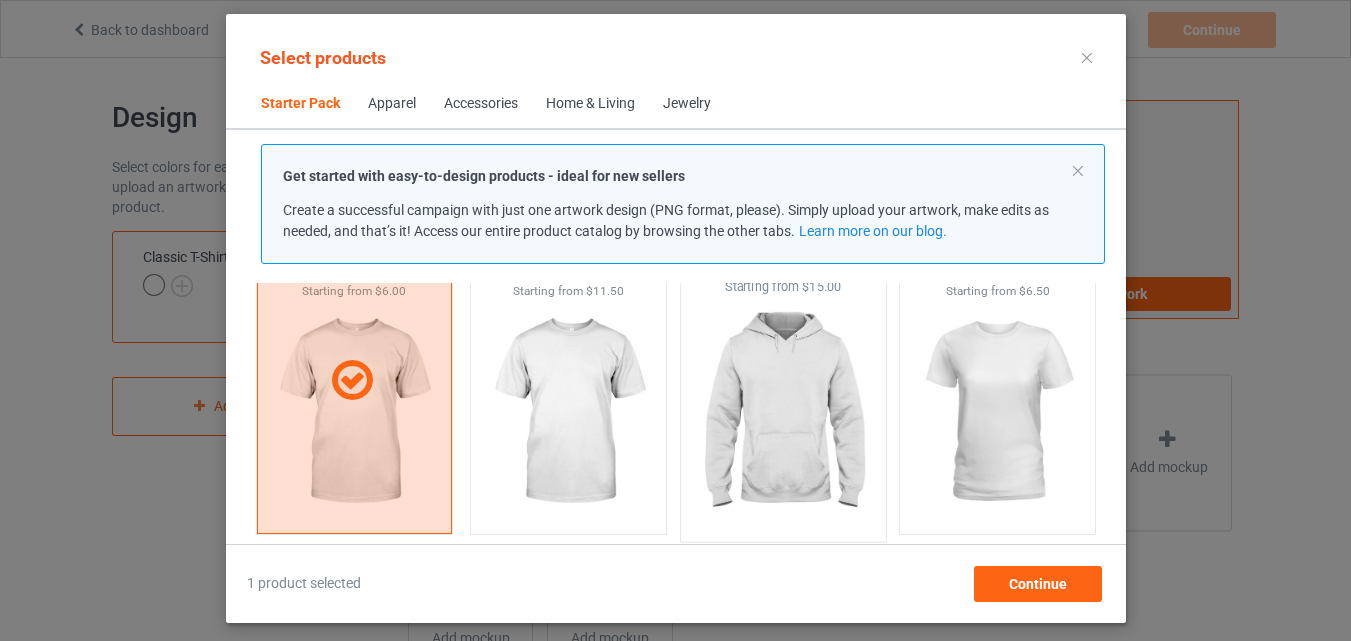 click at bounding box center [568, 412] 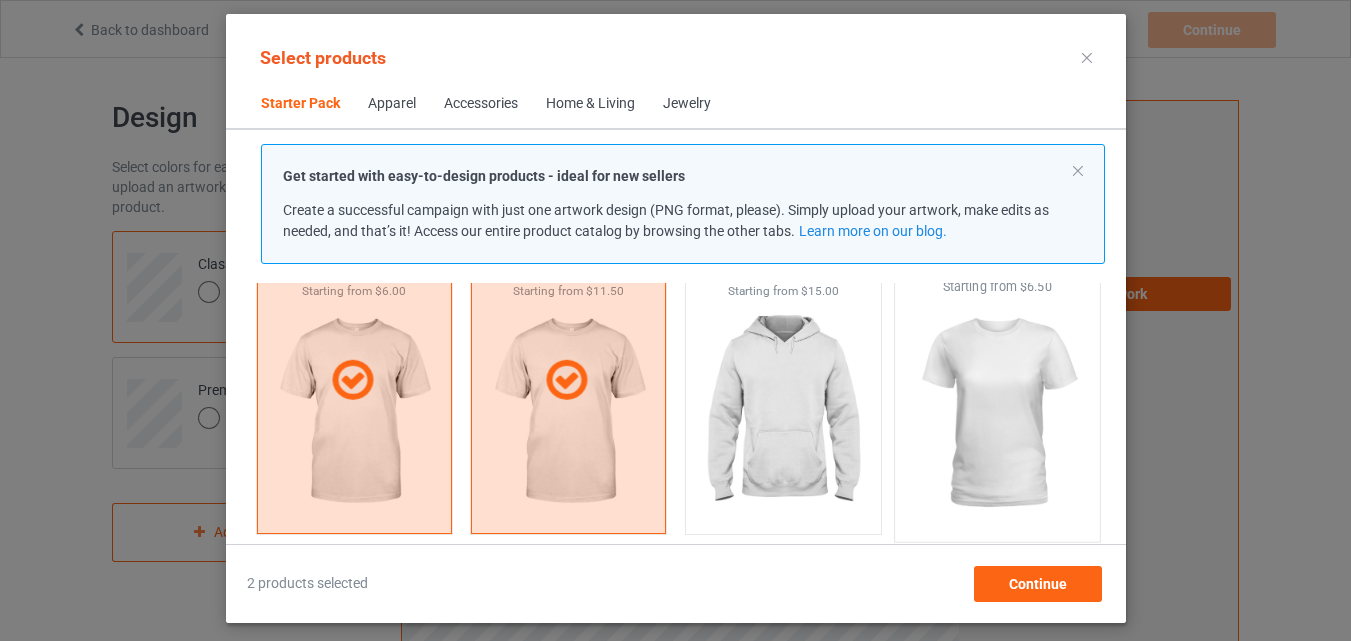 click at bounding box center (782, 412) 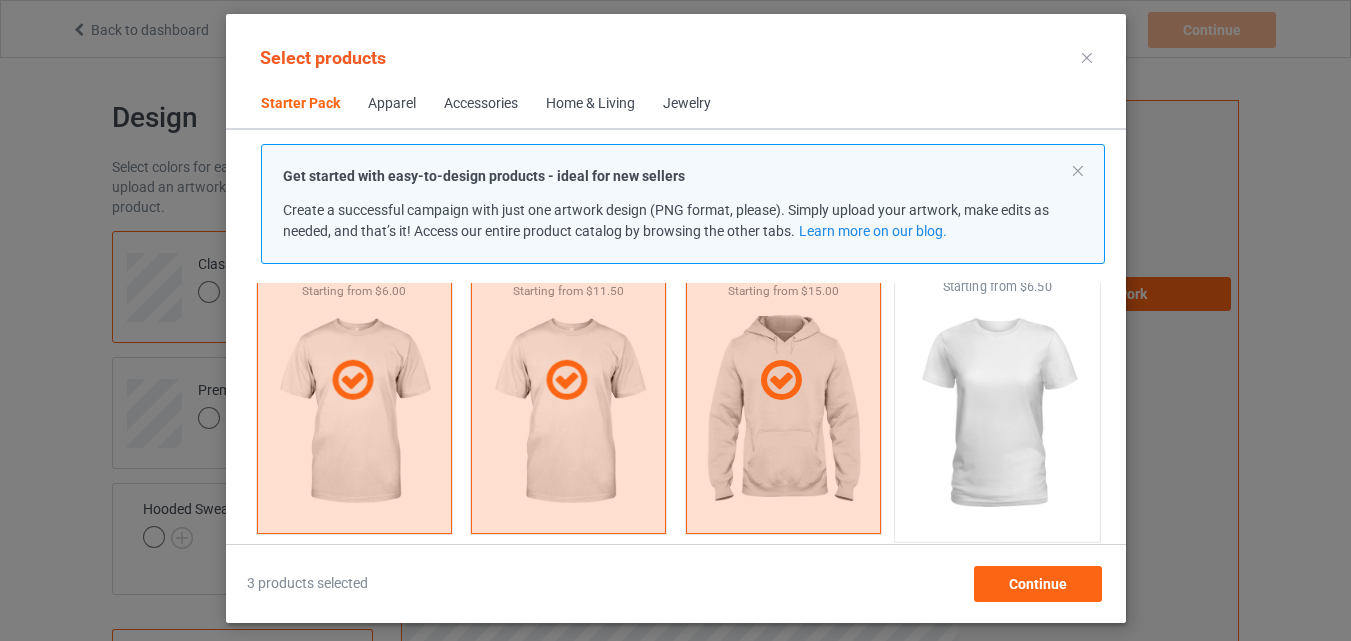 click at bounding box center (997, 413) 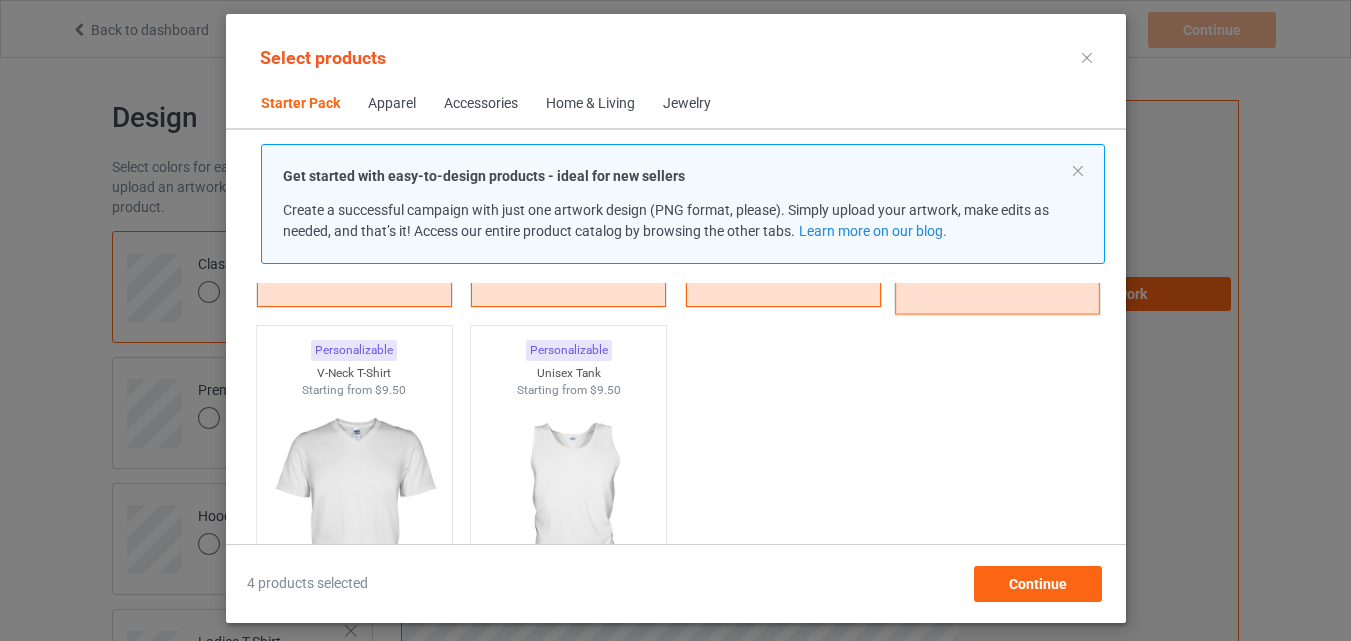 scroll, scrollTop: 426, scrollLeft: 0, axis: vertical 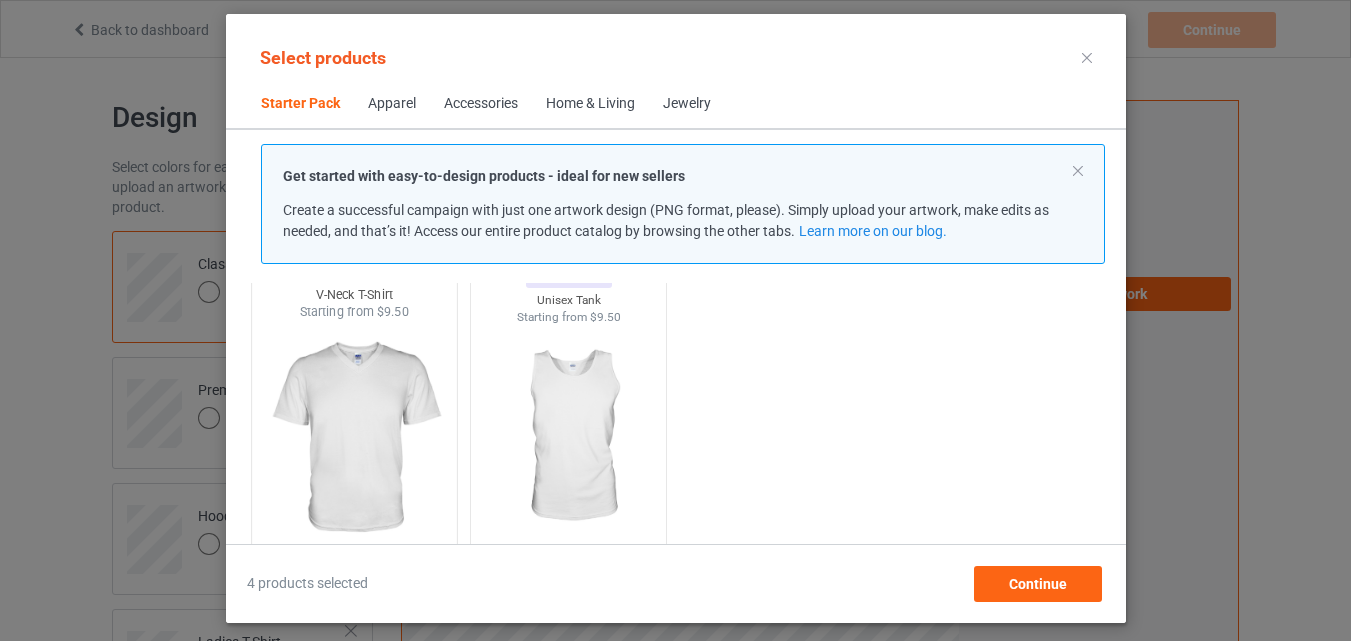 click at bounding box center [354, 438] 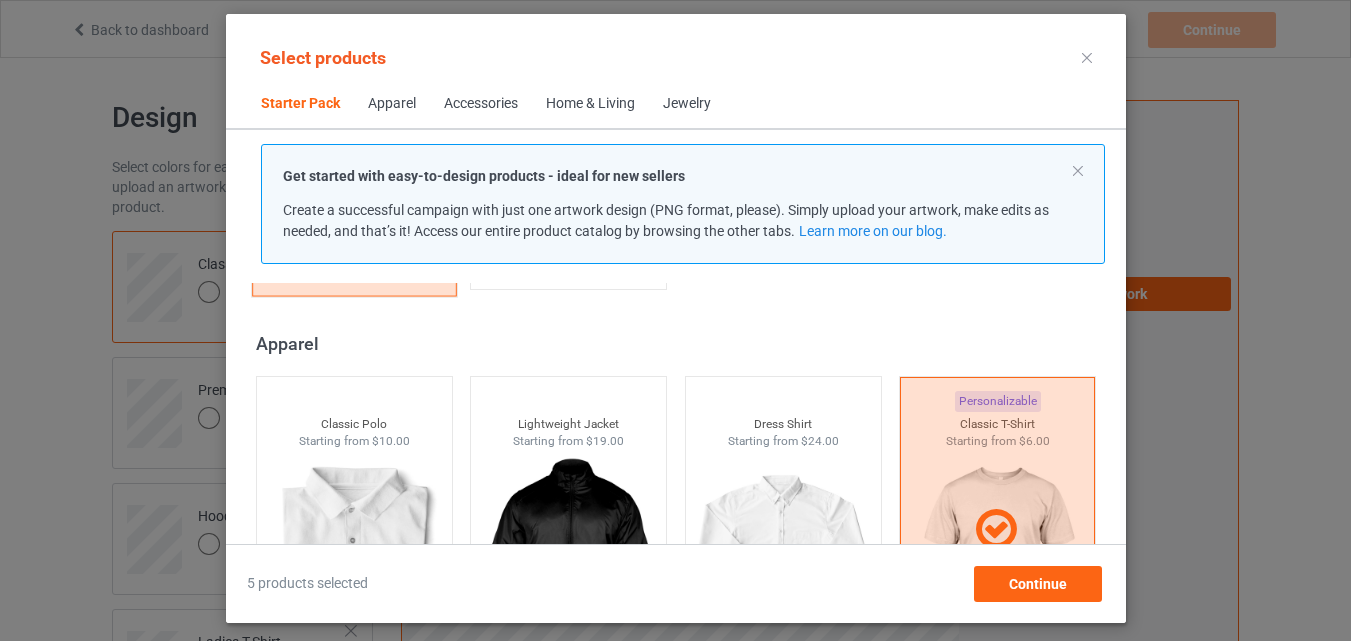scroll, scrollTop: 726, scrollLeft: 0, axis: vertical 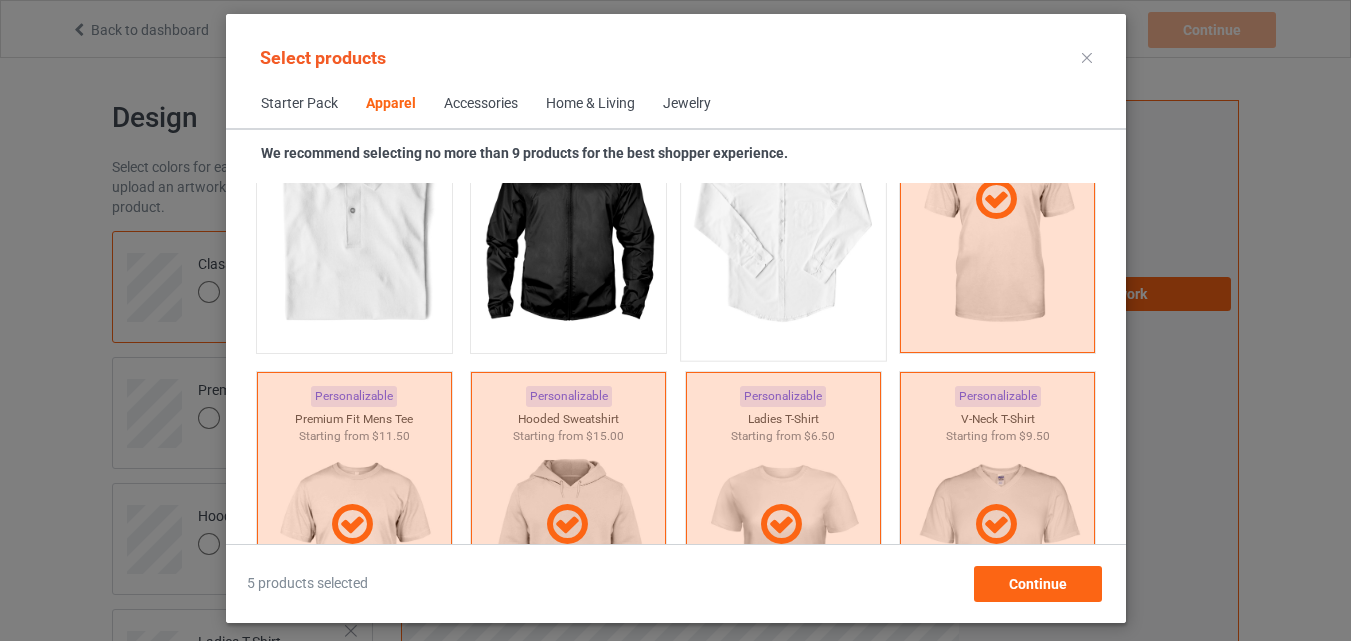 click at bounding box center (568, 231) 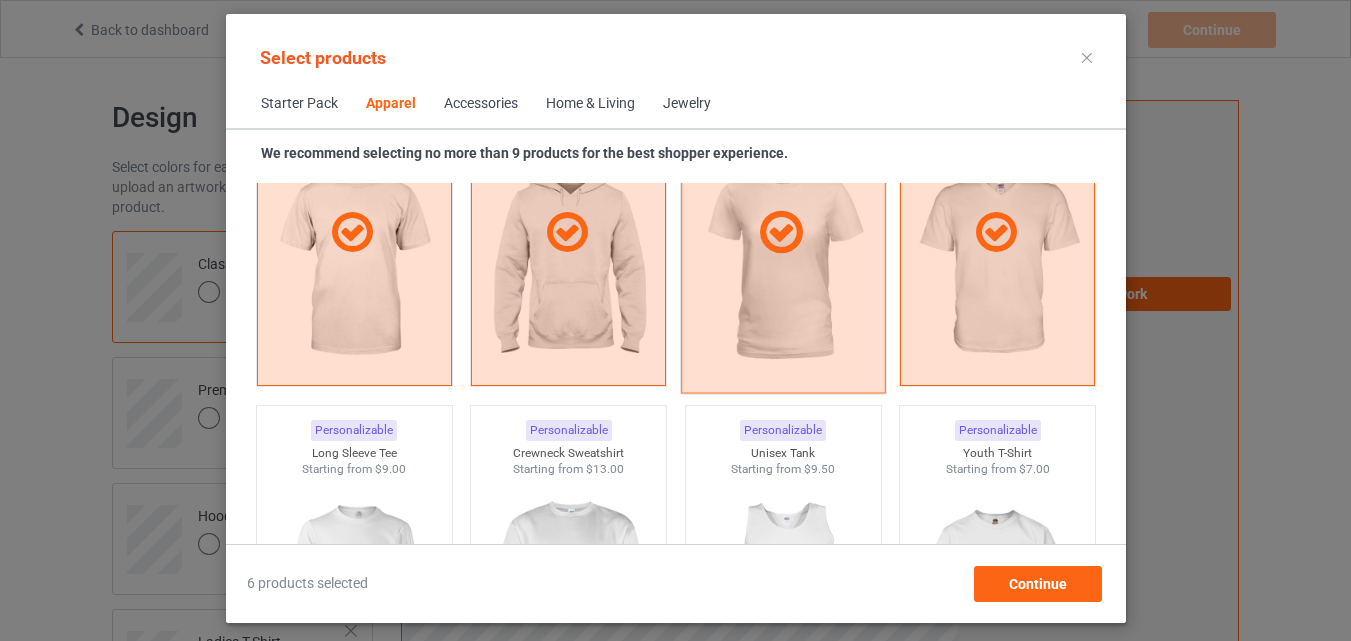 scroll, scrollTop: 1426, scrollLeft: 0, axis: vertical 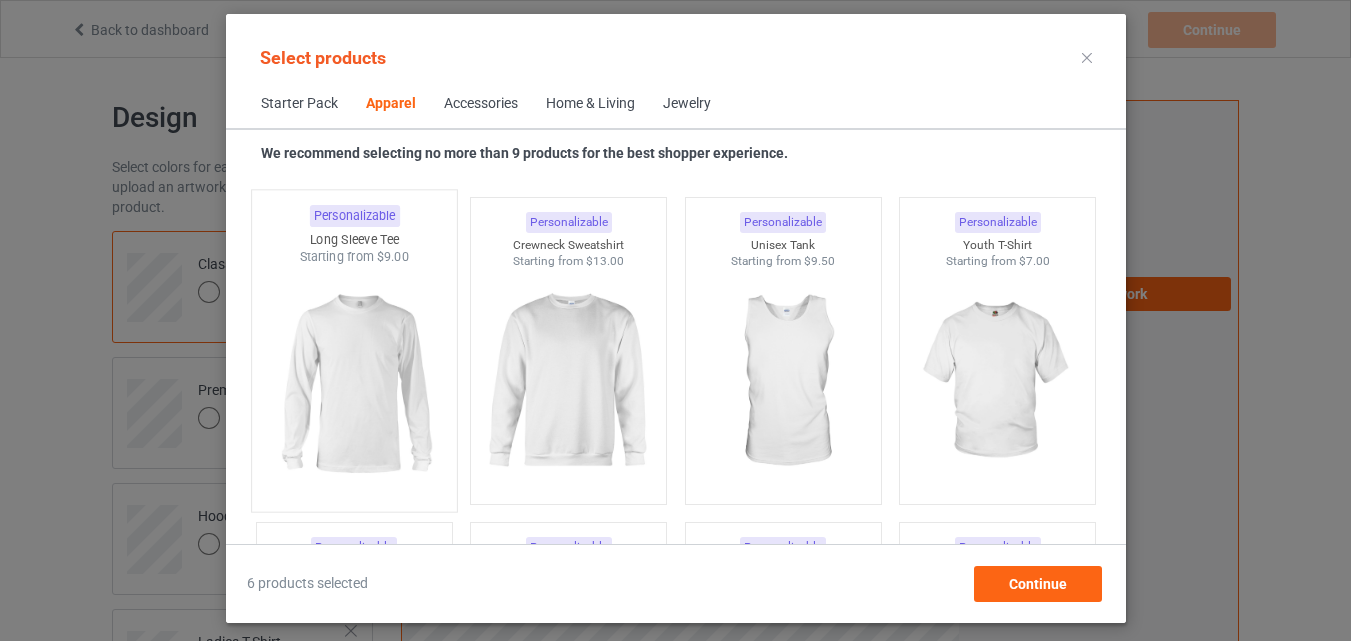 click at bounding box center (354, 383) 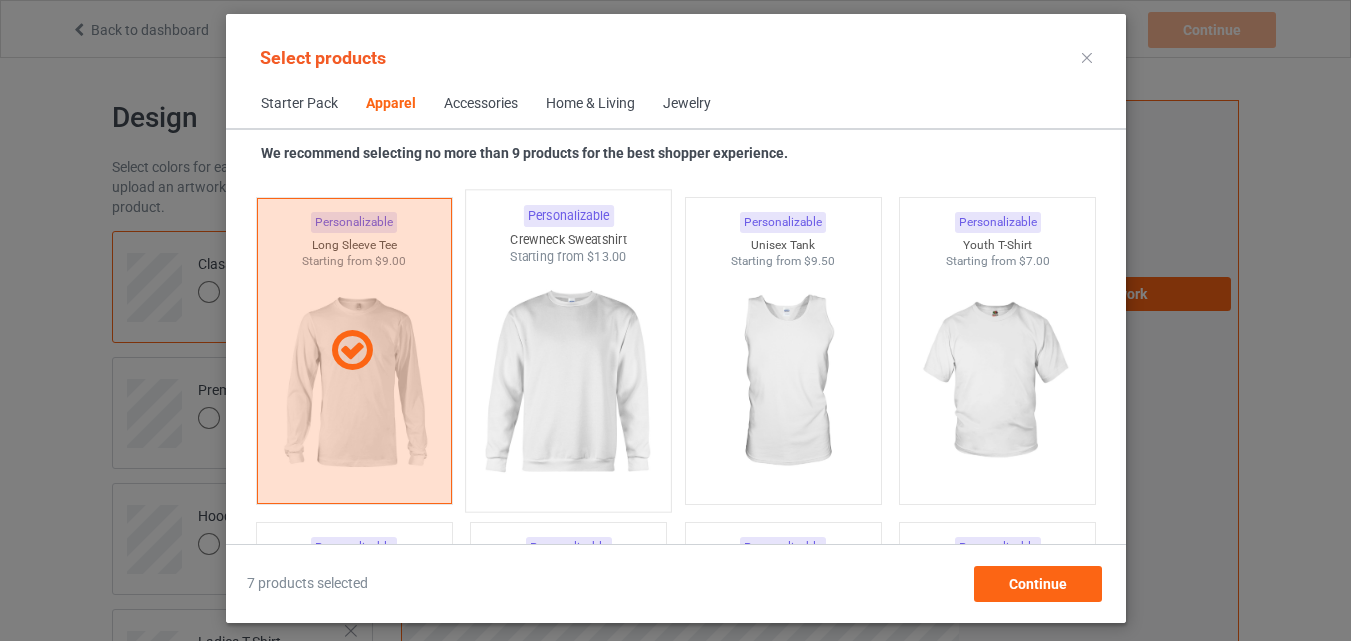 click at bounding box center [568, 383] 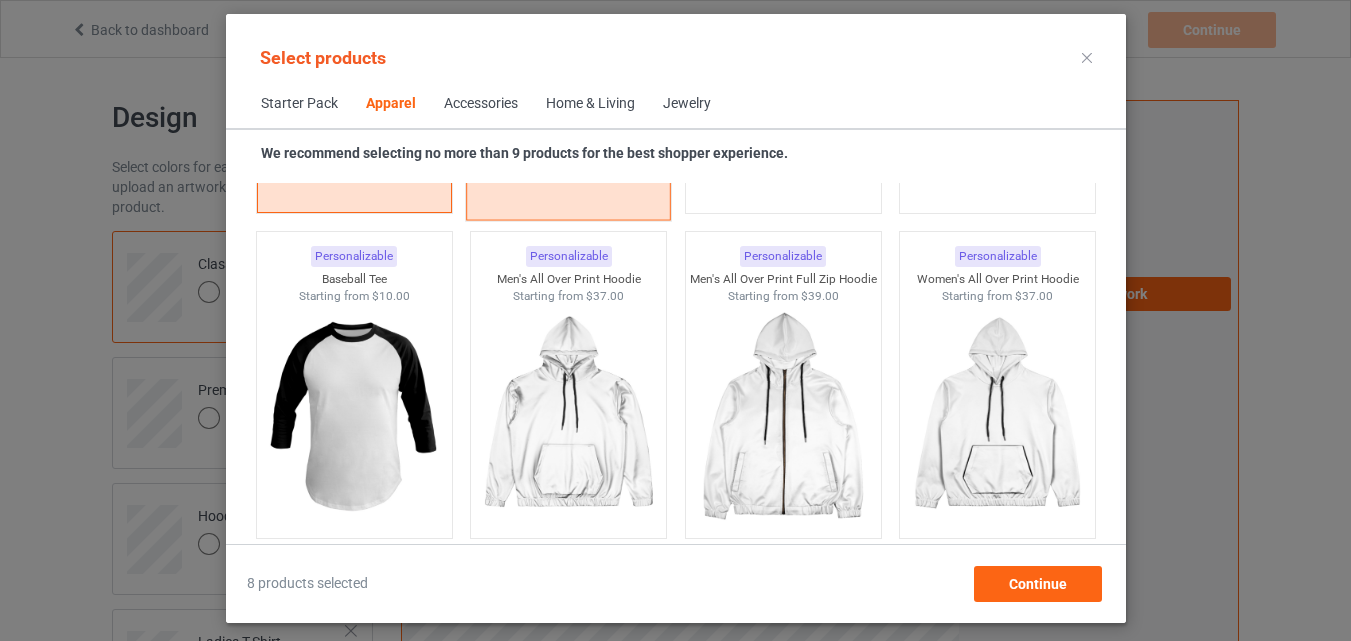 scroll, scrollTop: 1726, scrollLeft: 0, axis: vertical 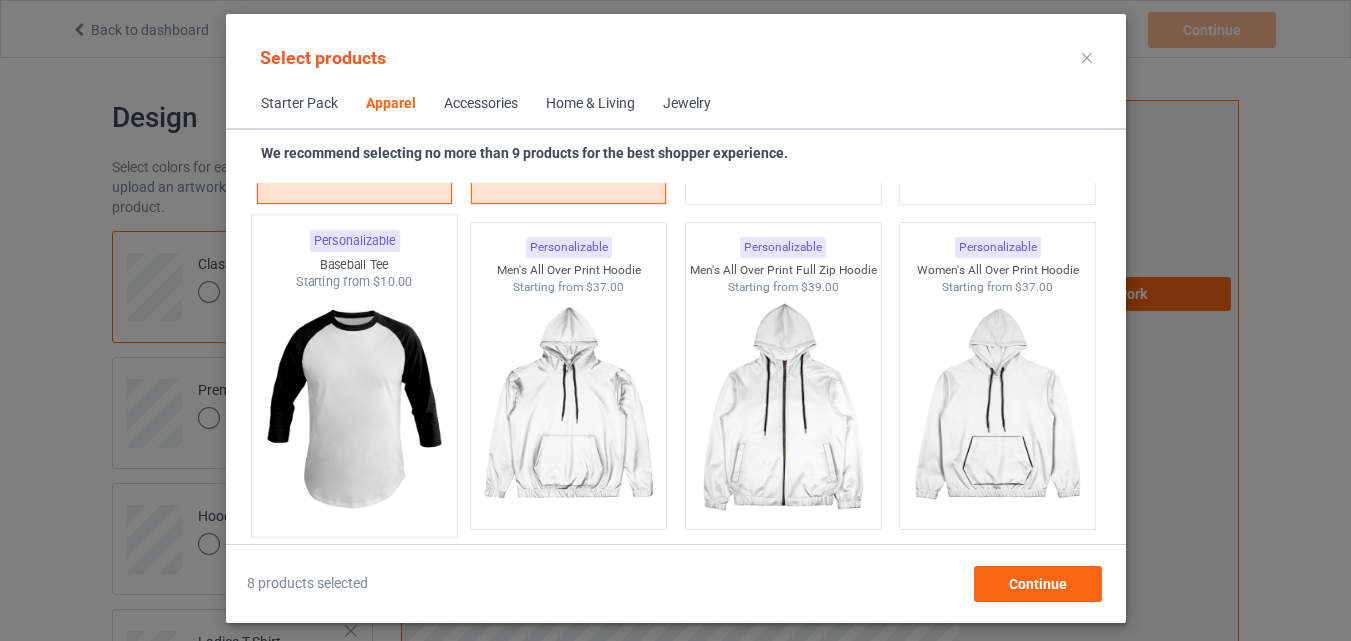 click at bounding box center (354, 408) 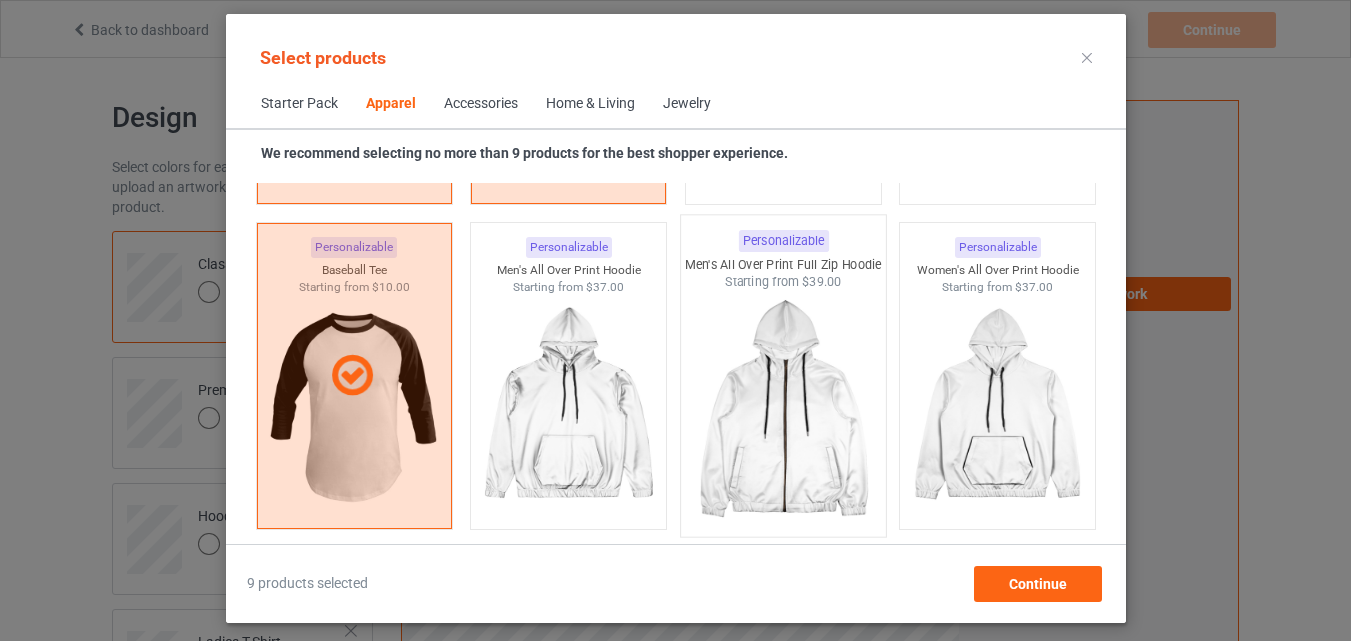 scroll, scrollTop: 1426, scrollLeft: 0, axis: vertical 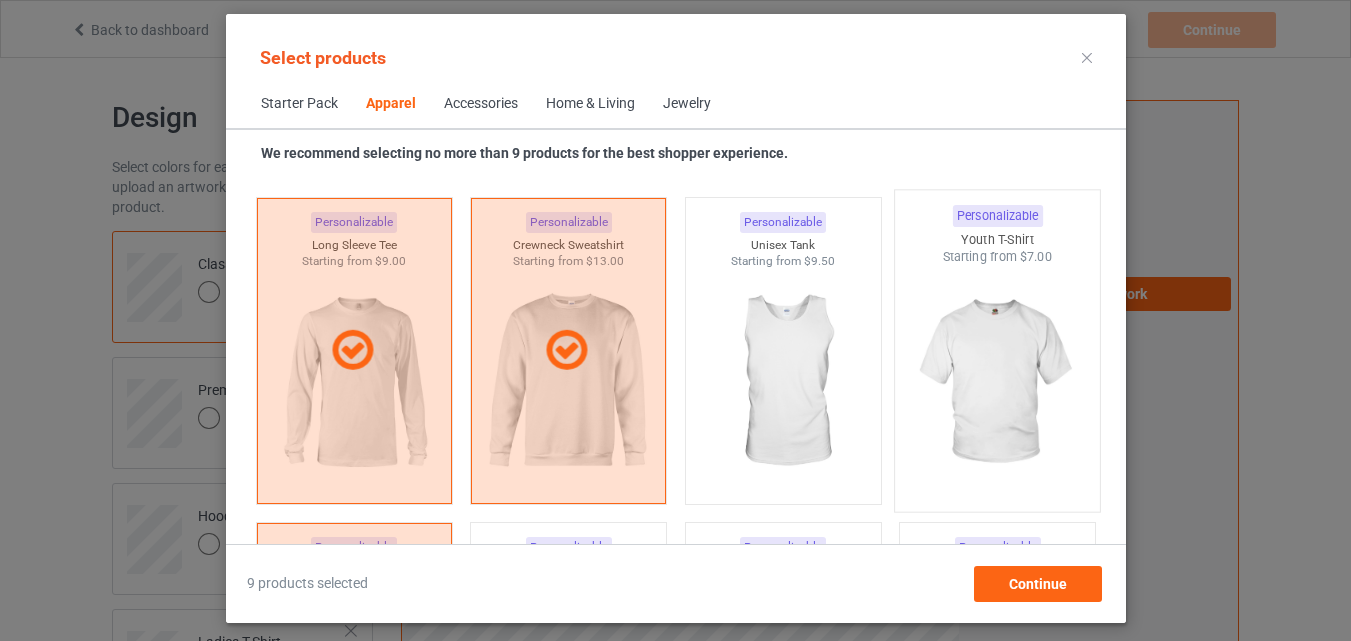 click at bounding box center (997, 383) 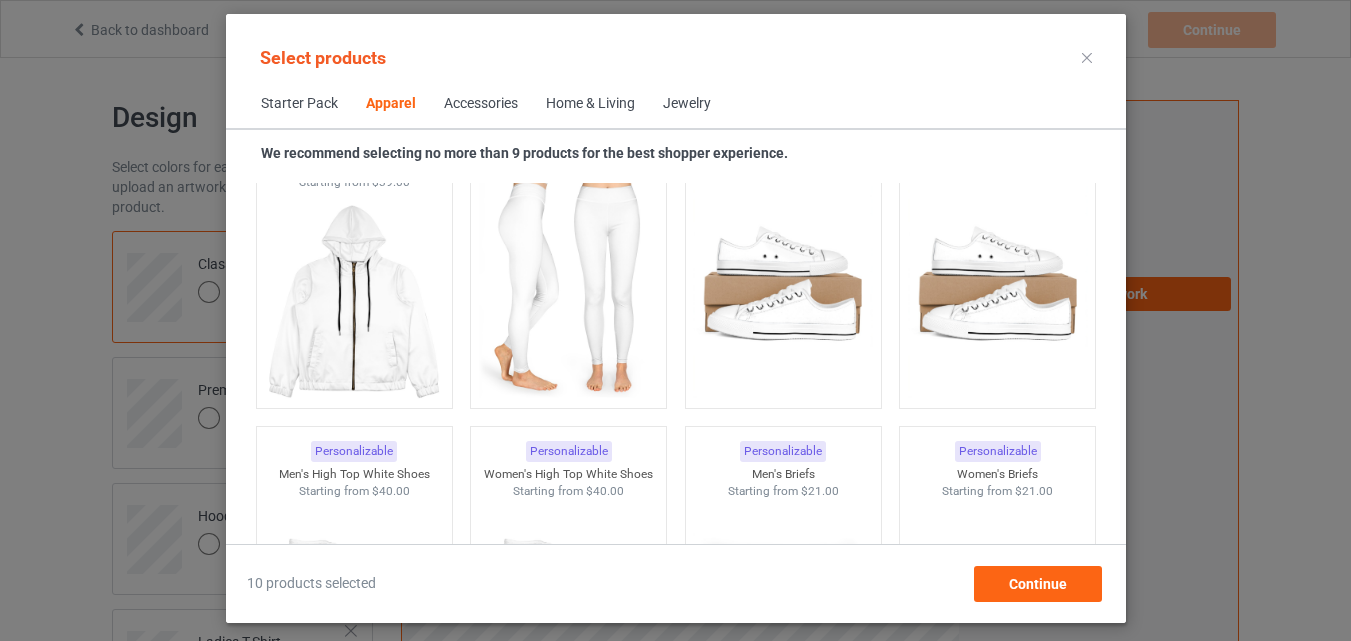 scroll, scrollTop: 2126, scrollLeft: 0, axis: vertical 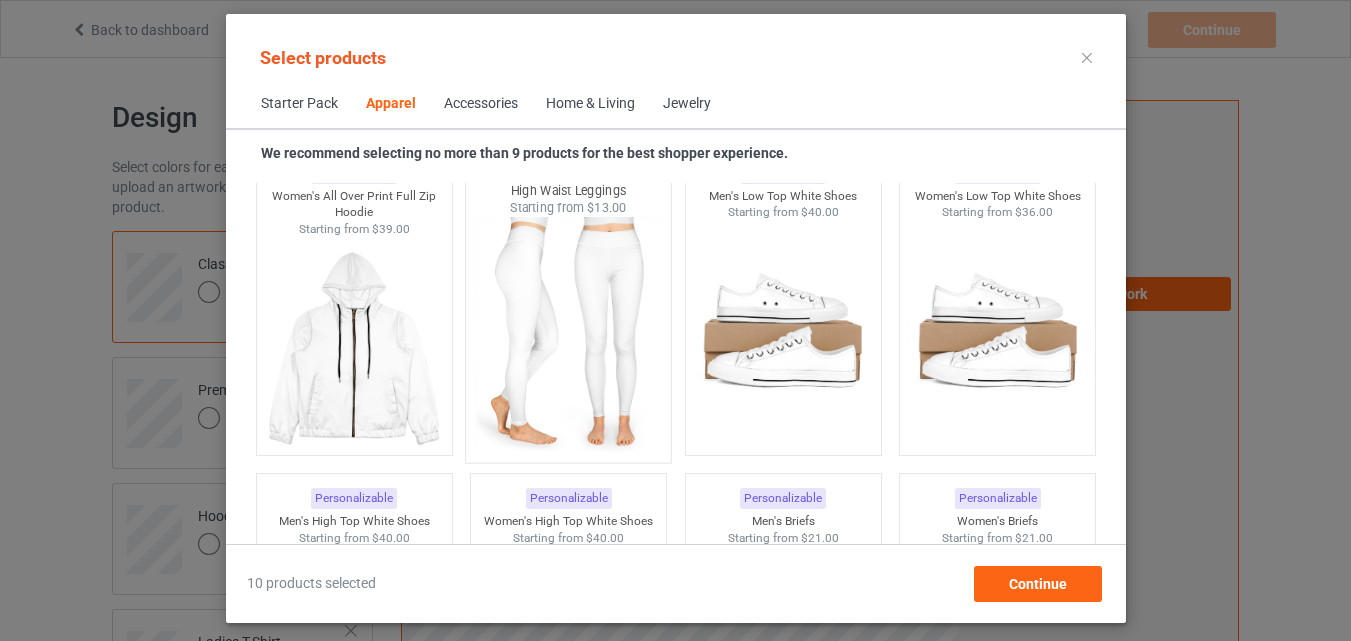 click at bounding box center (568, 334) 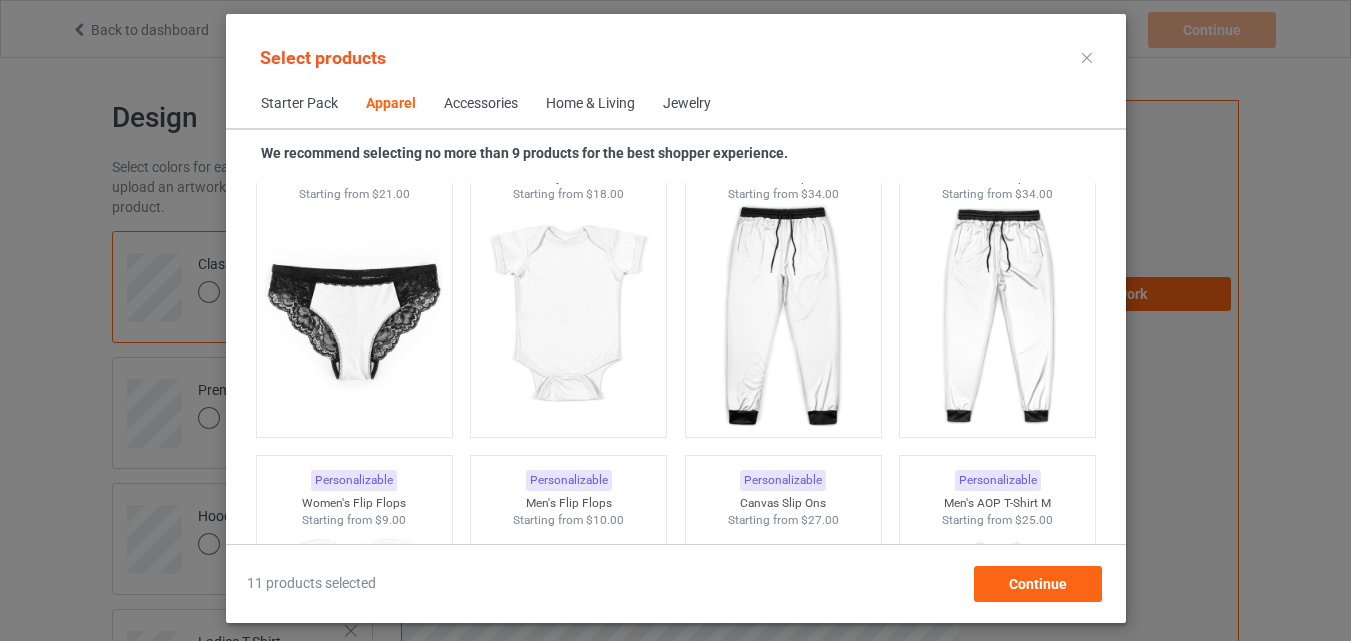 scroll, scrollTop: 2826, scrollLeft: 0, axis: vertical 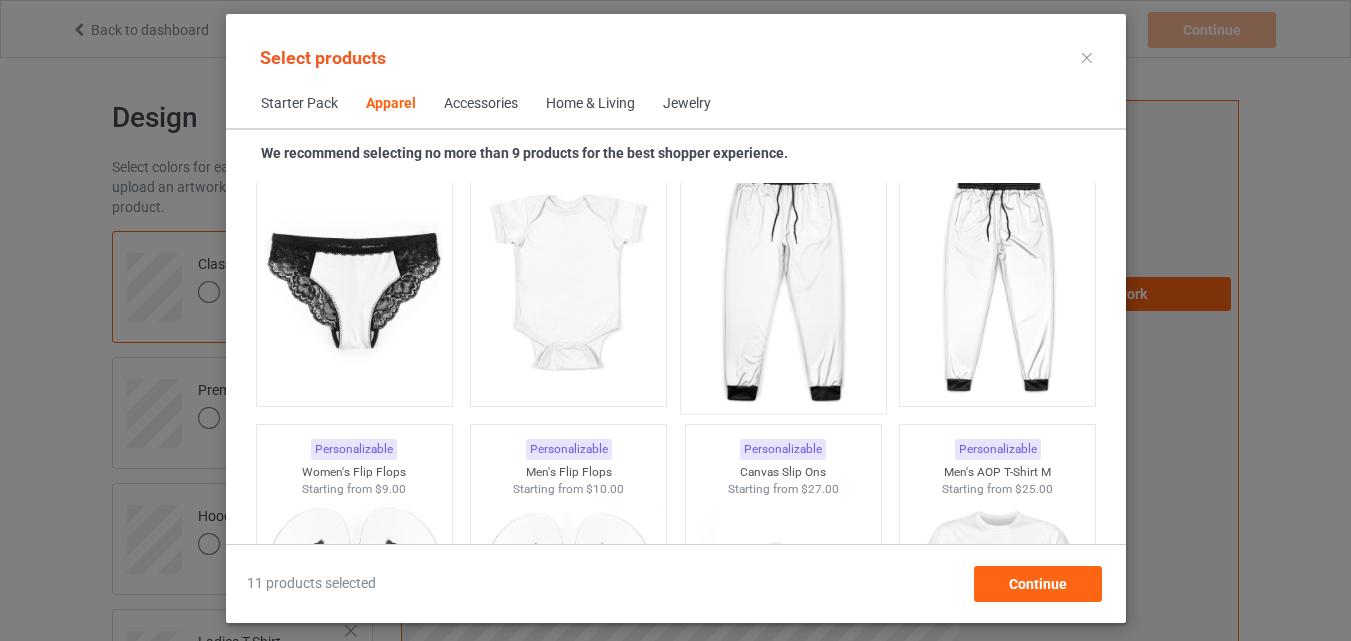 click at bounding box center [783, 285] 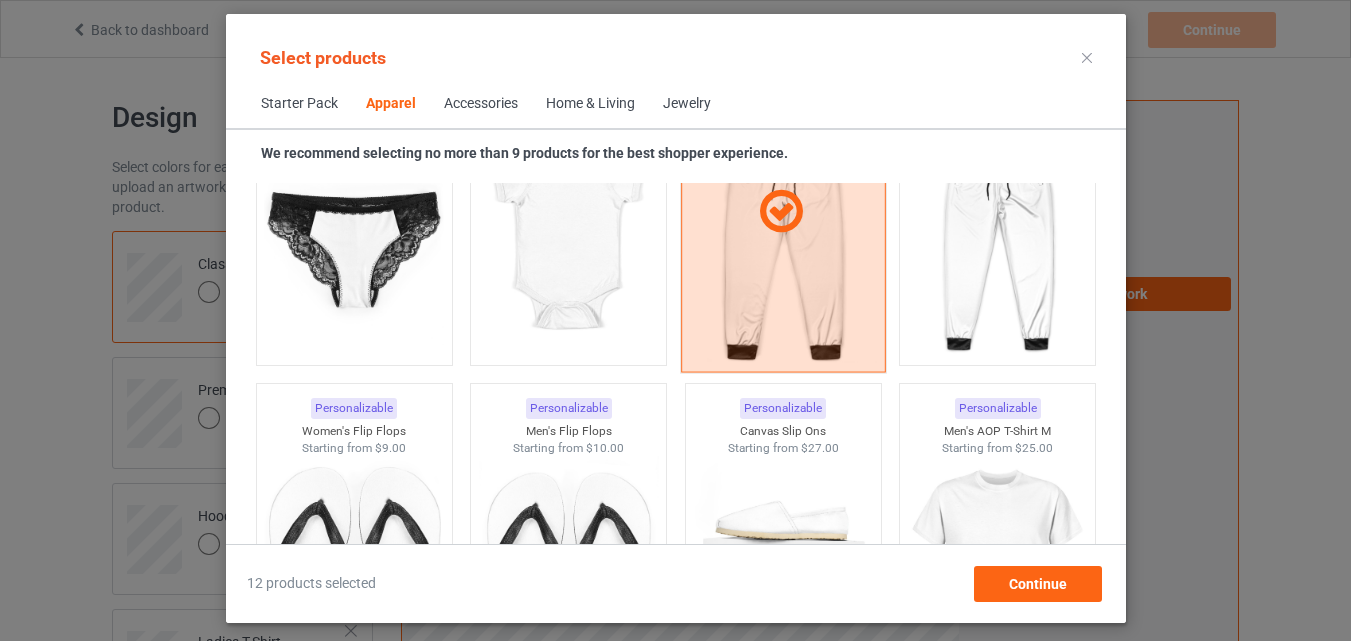 scroll, scrollTop: 3426, scrollLeft: 0, axis: vertical 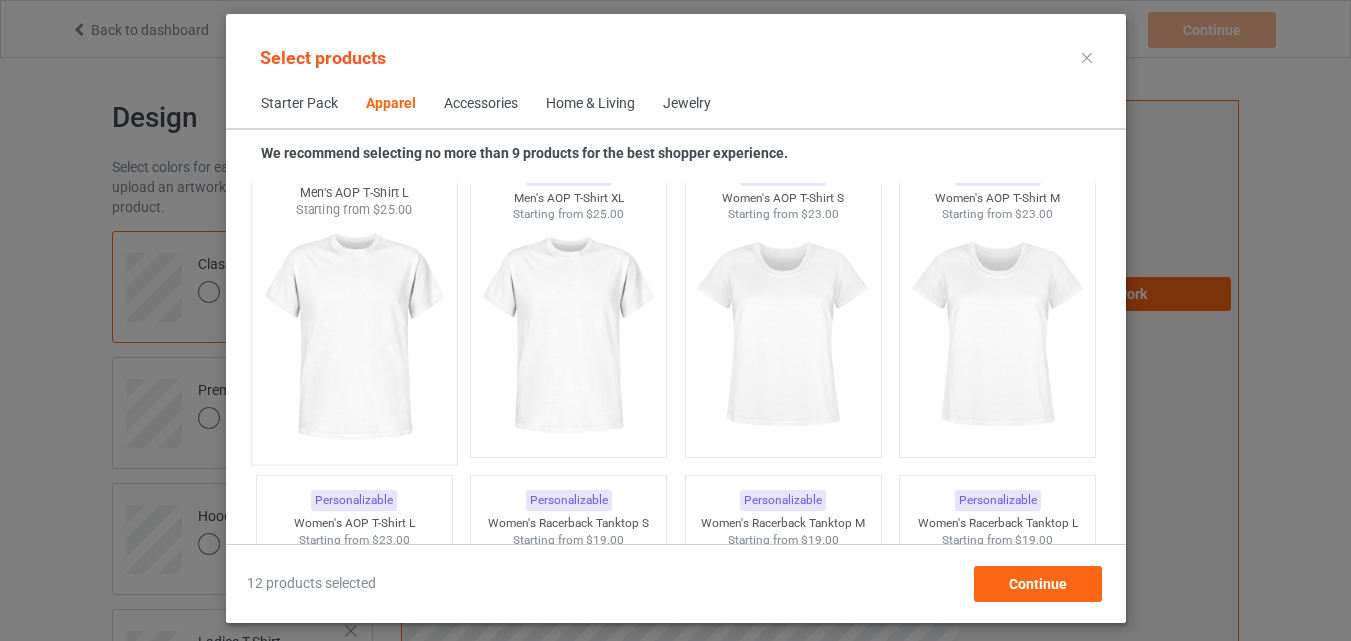 click at bounding box center [354, 336] 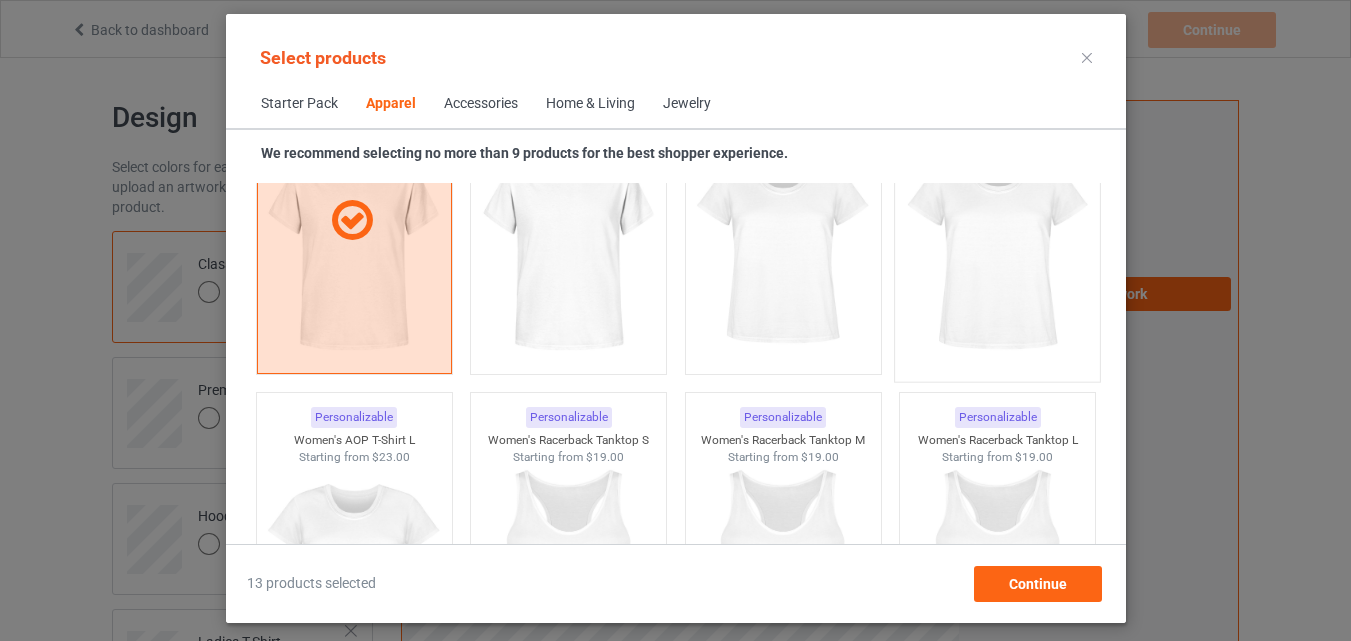 scroll, scrollTop: 3526, scrollLeft: 0, axis: vertical 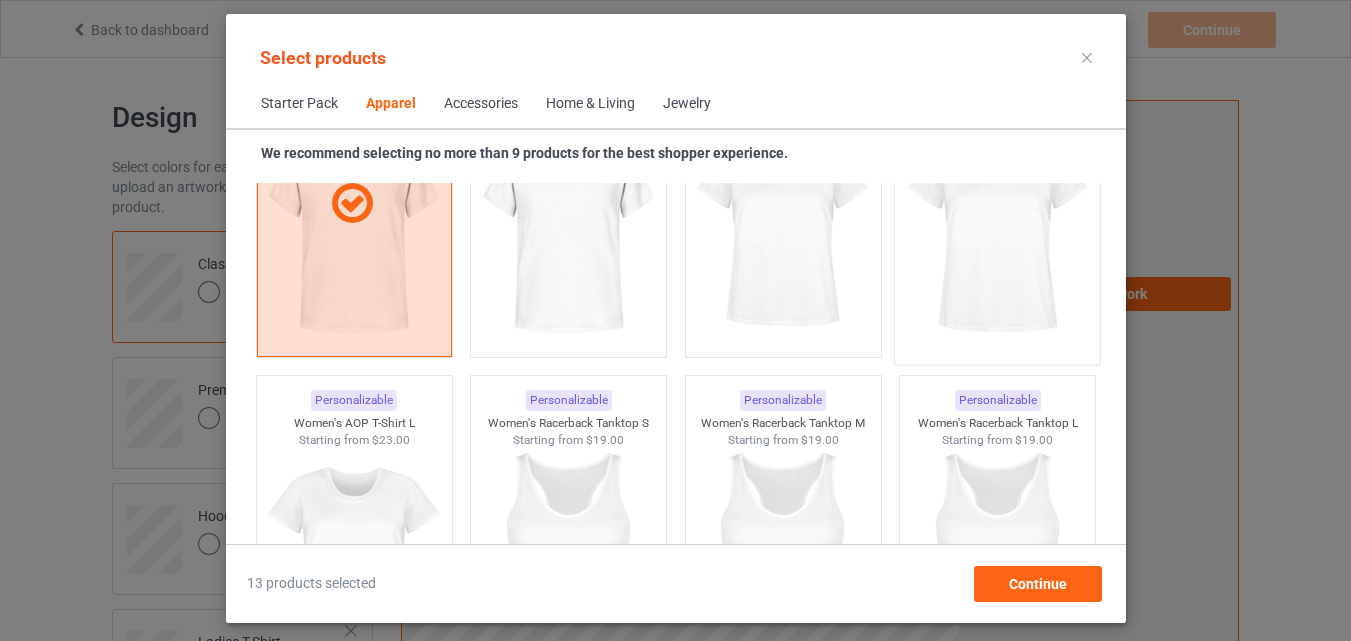 click at bounding box center [997, 236] 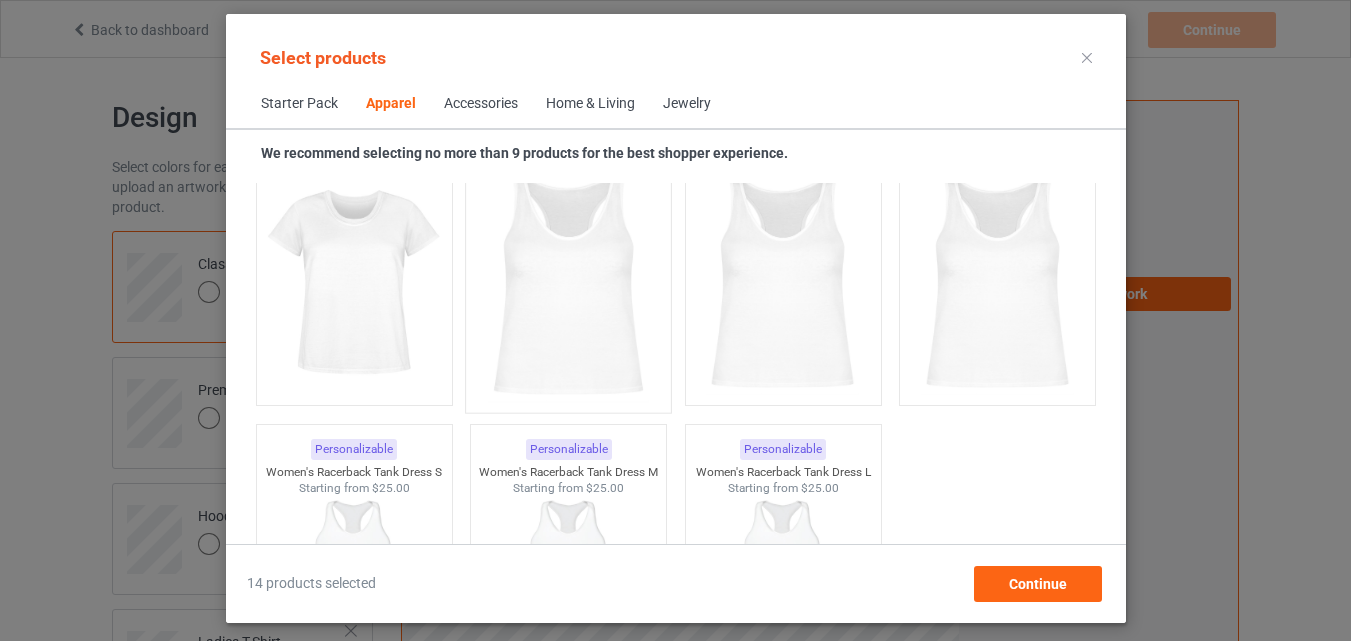scroll, scrollTop: 3826, scrollLeft: 0, axis: vertical 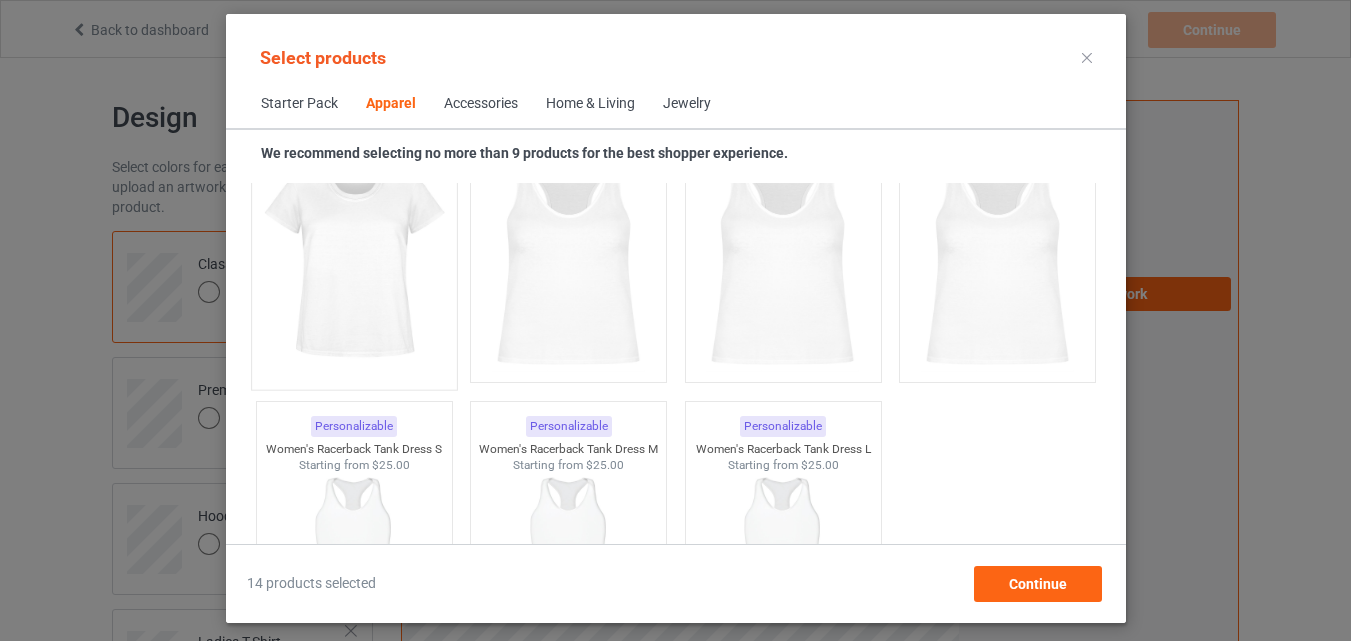 click at bounding box center (354, 261) 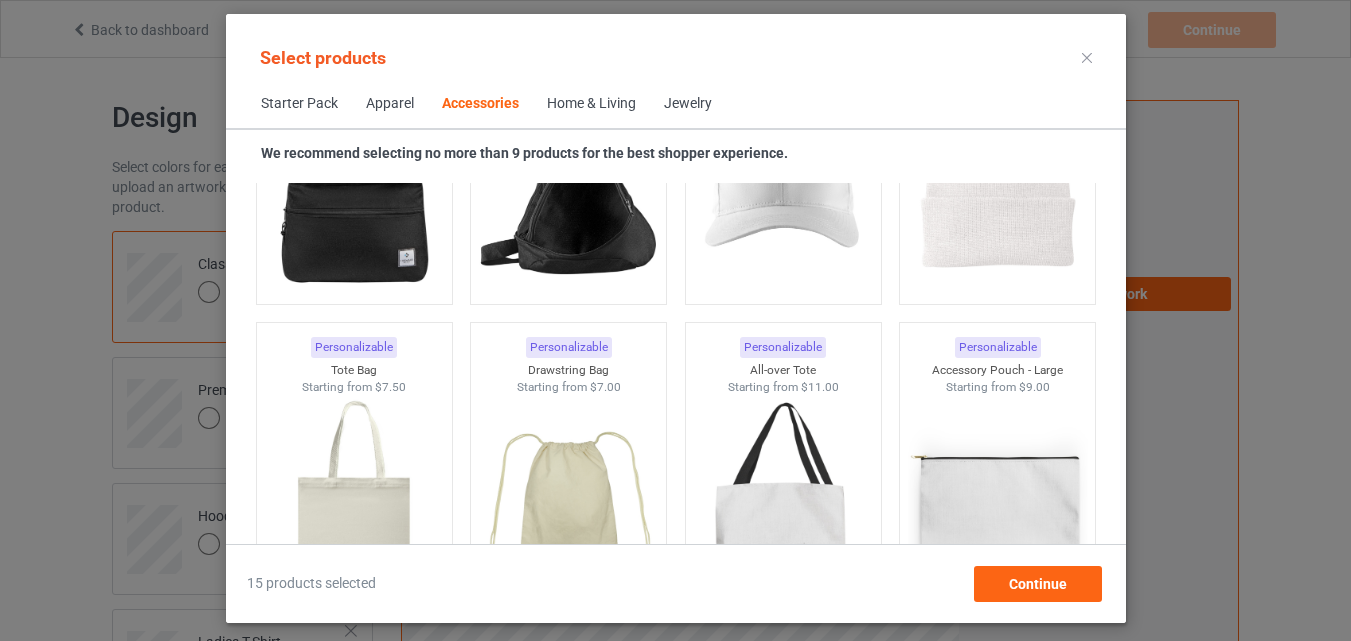 scroll, scrollTop: 5826, scrollLeft: 0, axis: vertical 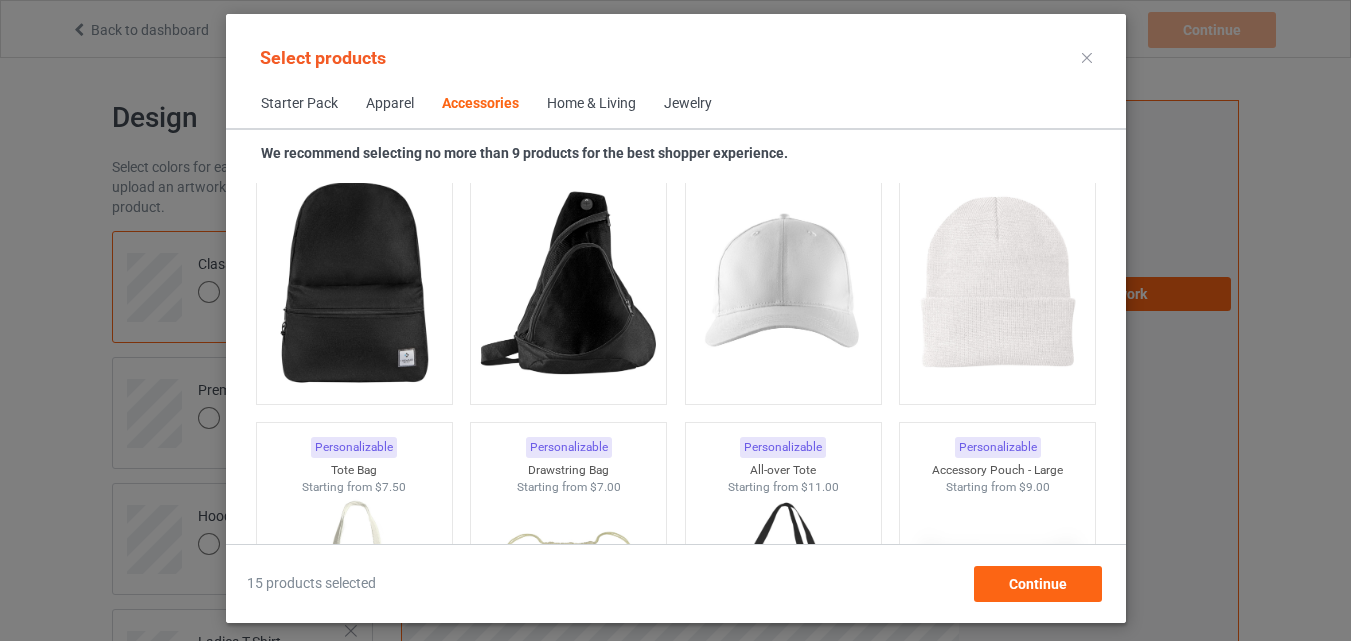 click at bounding box center [353, 282] 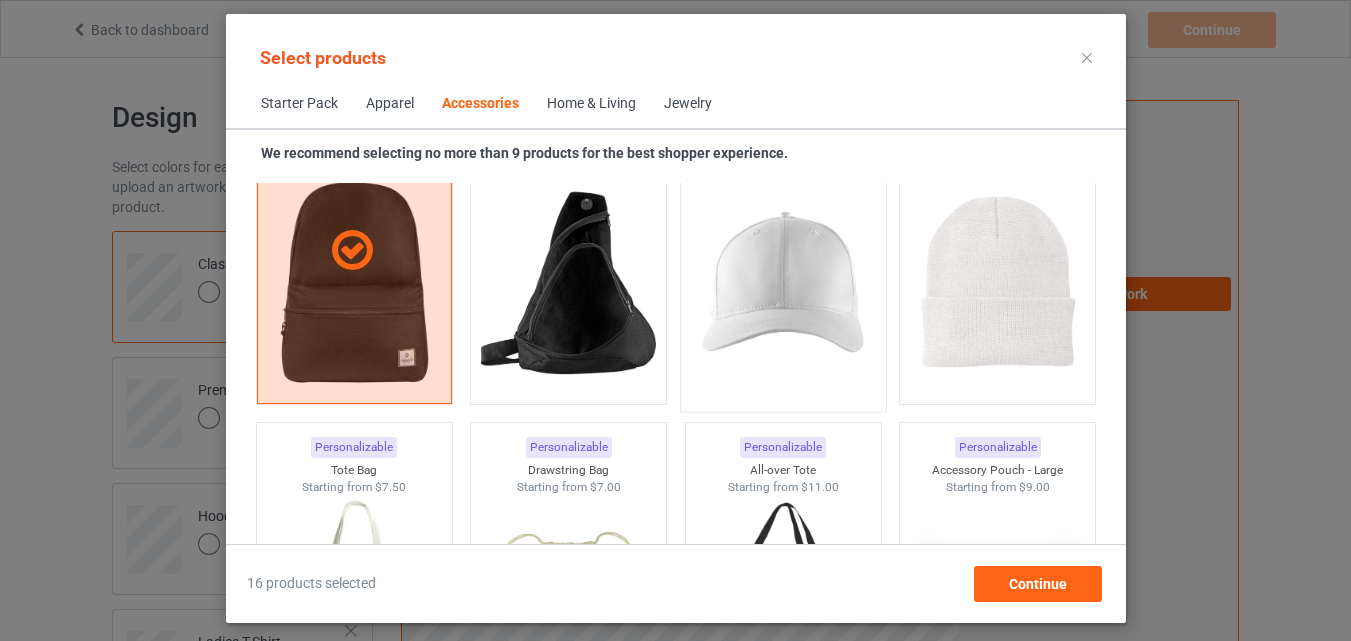 click at bounding box center (783, 283) 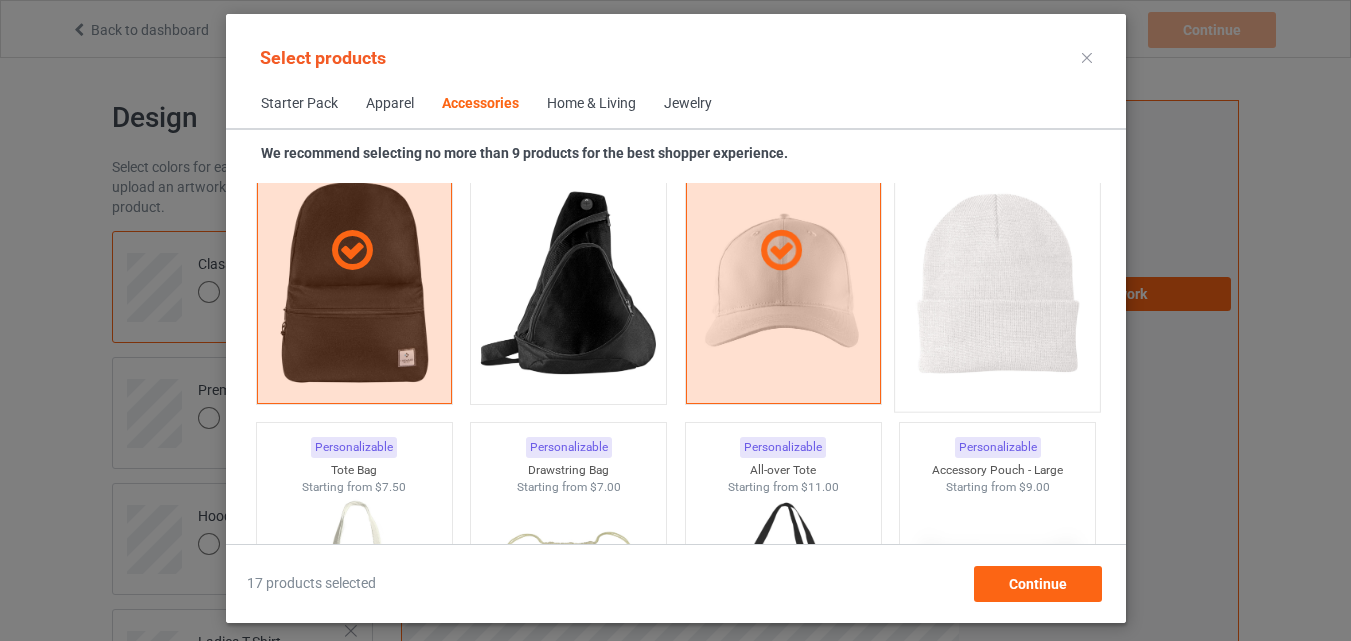 click at bounding box center (997, 283) 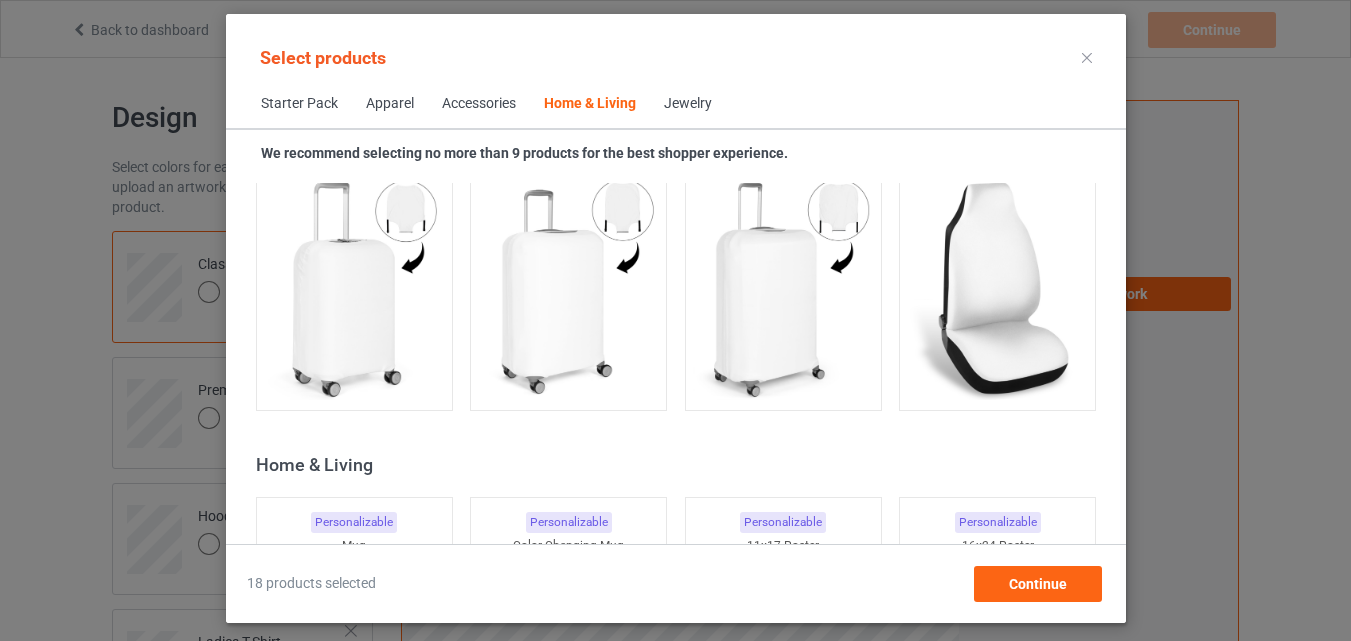 scroll, scrollTop: 9726, scrollLeft: 0, axis: vertical 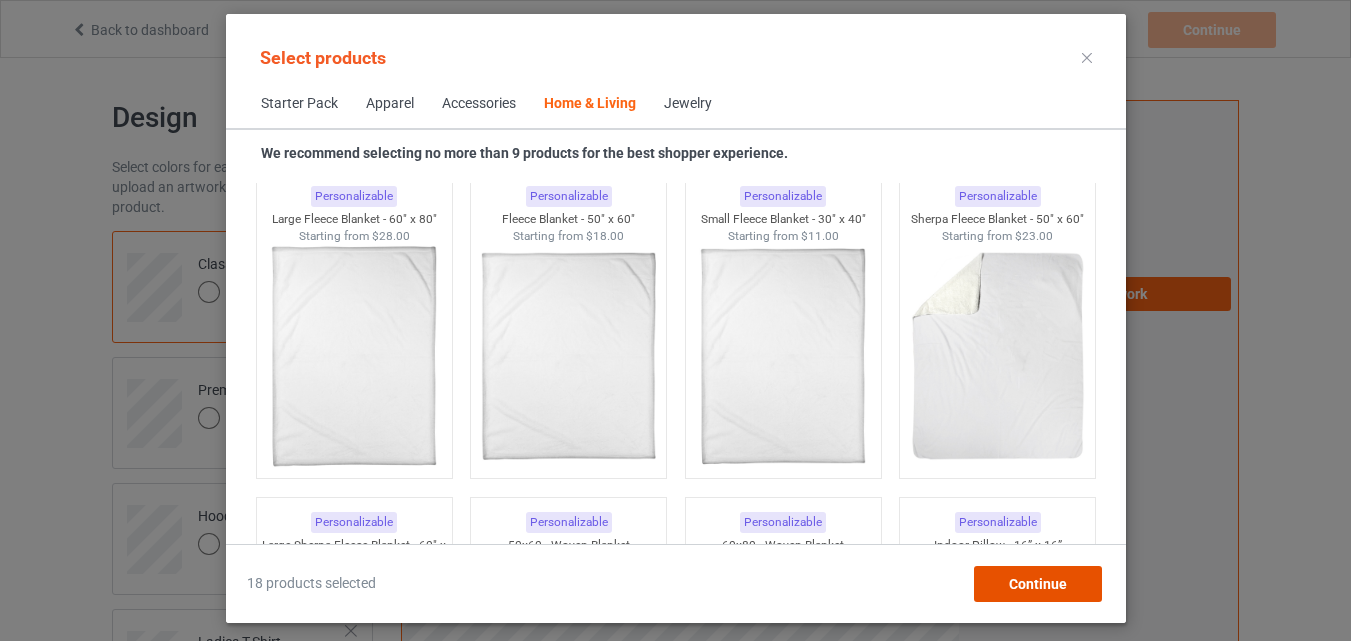 click on "Continue" at bounding box center (1037, 584) 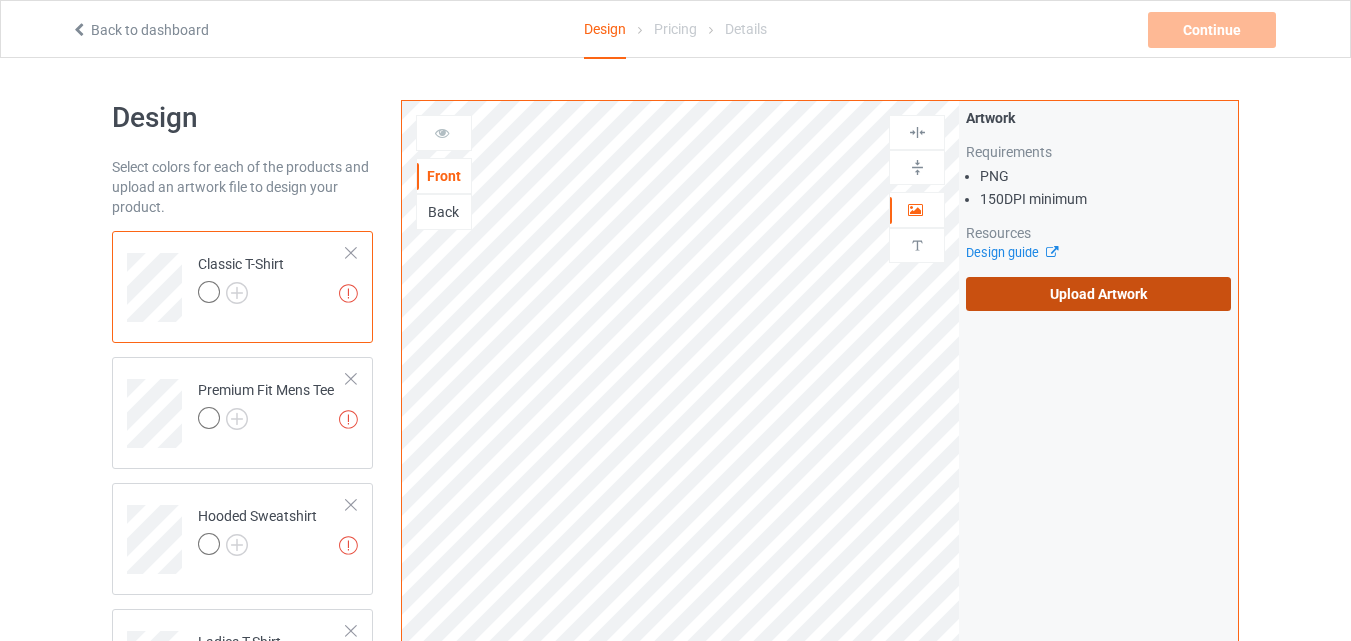 click on "Upload Artwork" at bounding box center [1098, 294] 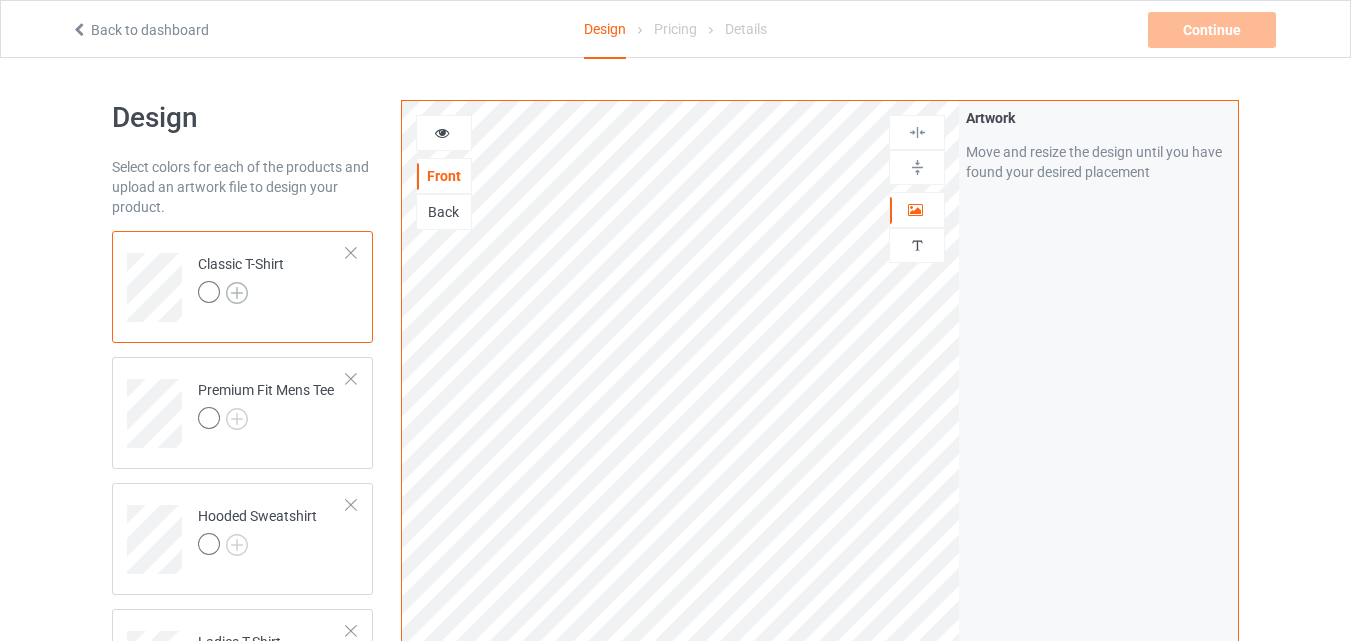 click at bounding box center (237, 293) 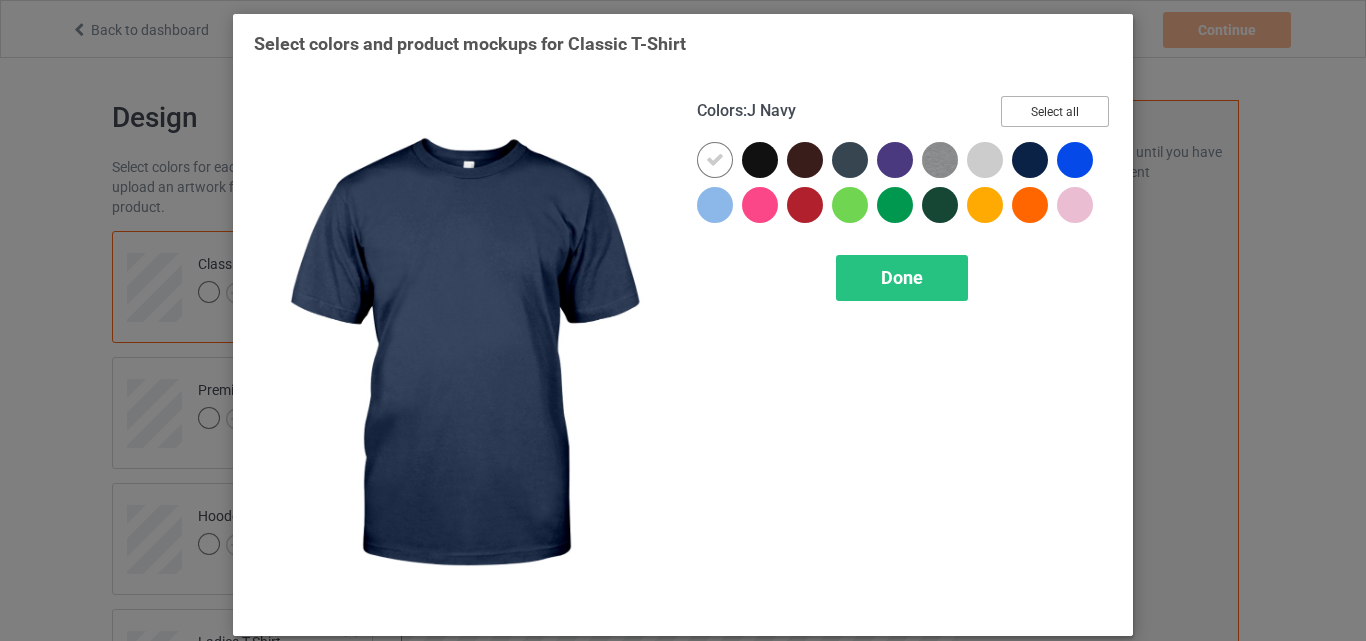 click on "Select all" at bounding box center (1055, 111) 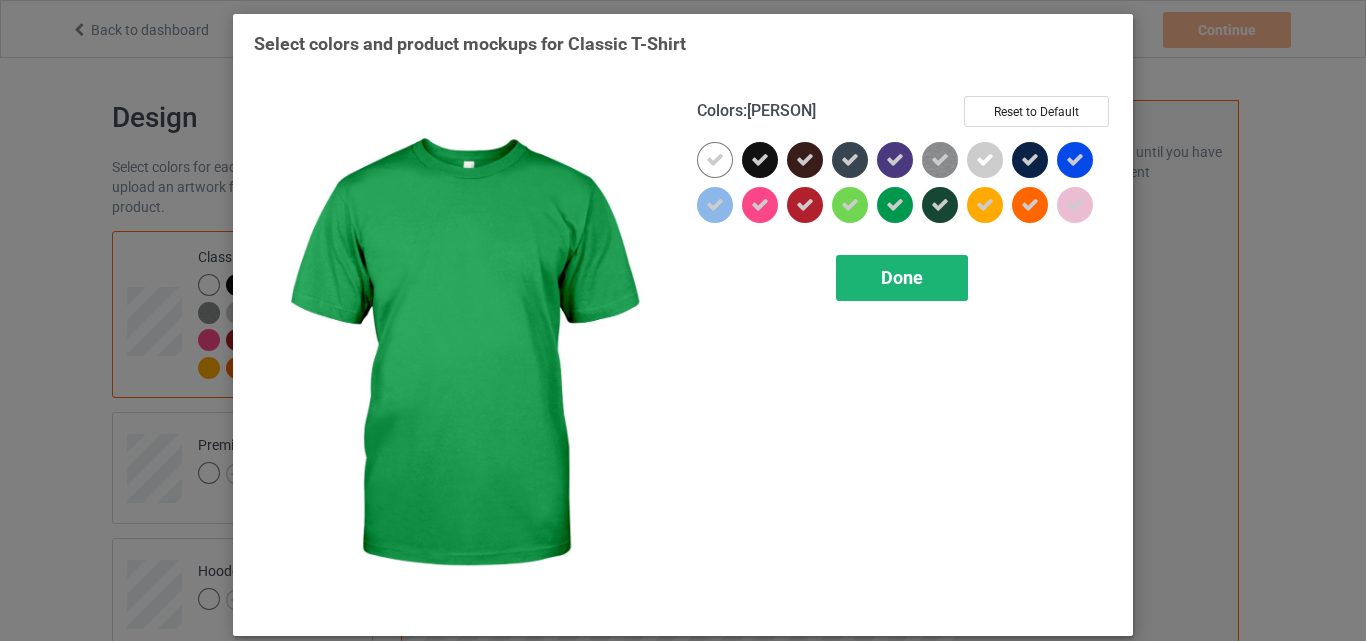 click on "Done" at bounding box center [902, 277] 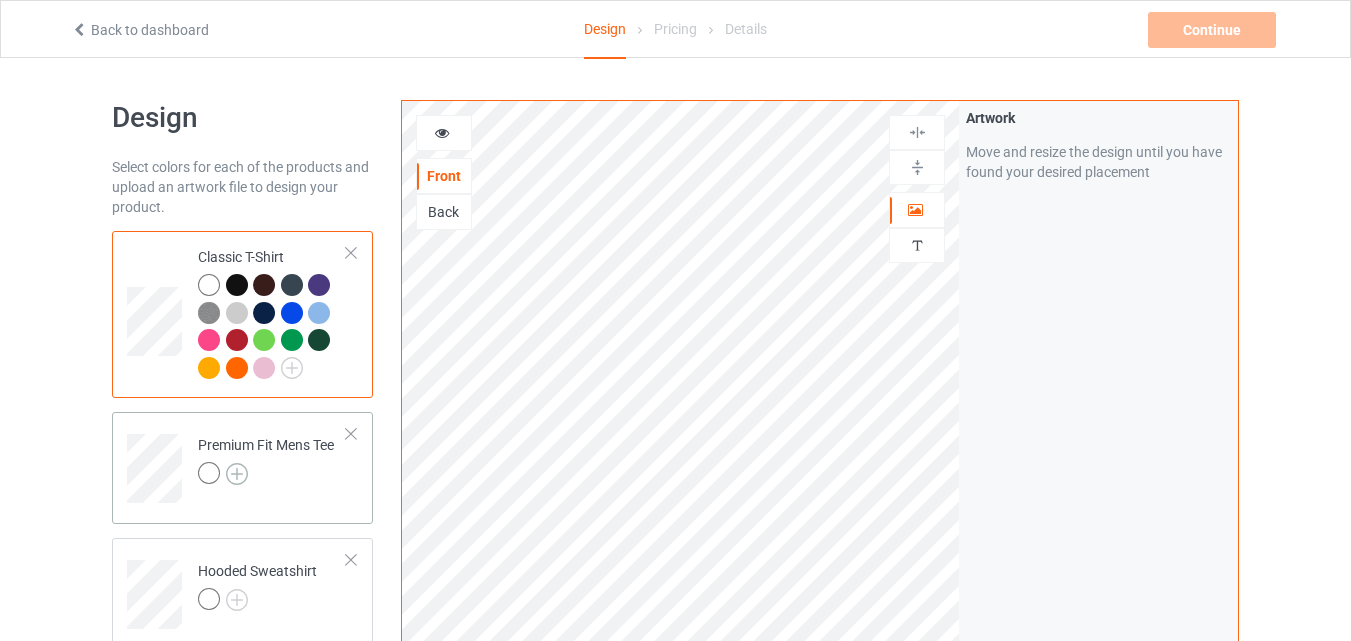 click at bounding box center (237, 474) 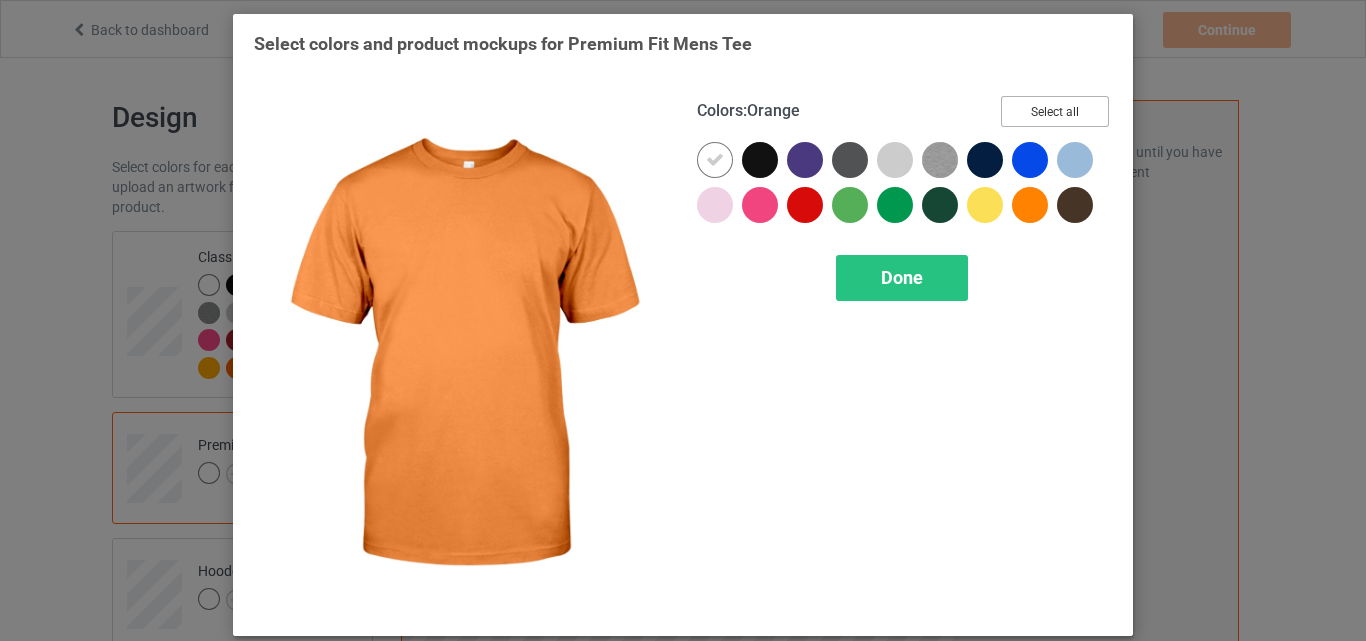 click on "Select all" at bounding box center (1055, 111) 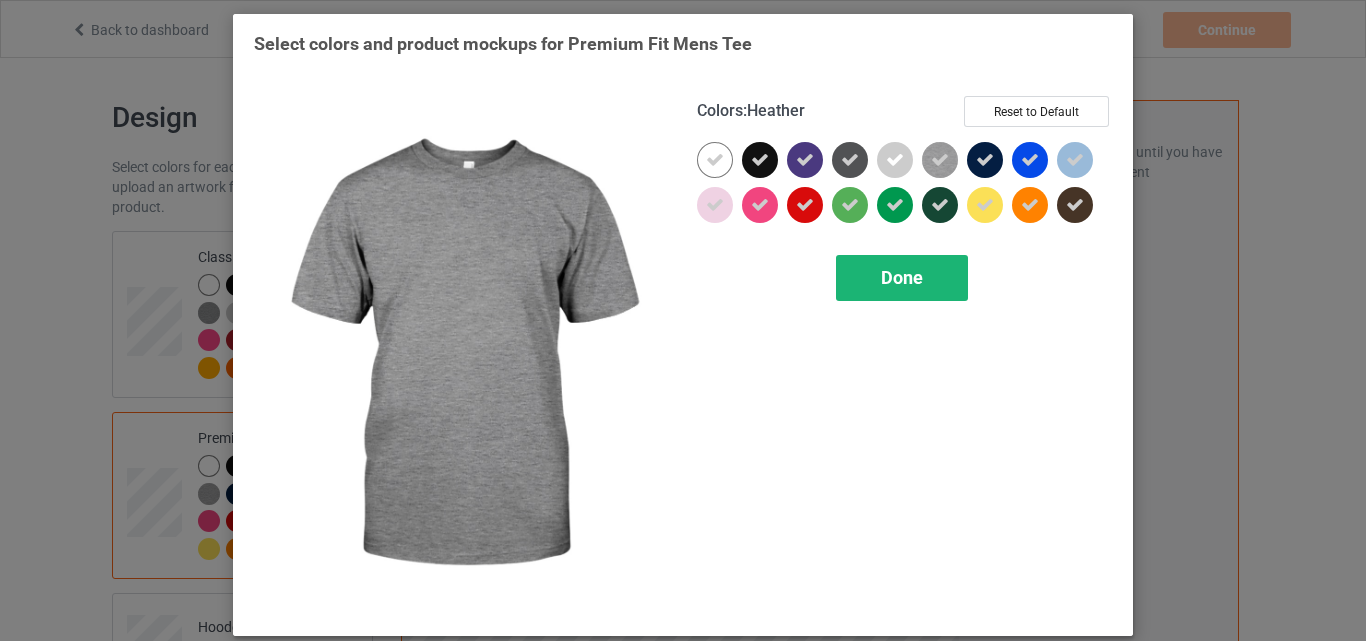 click on "Done" at bounding box center (902, 277) 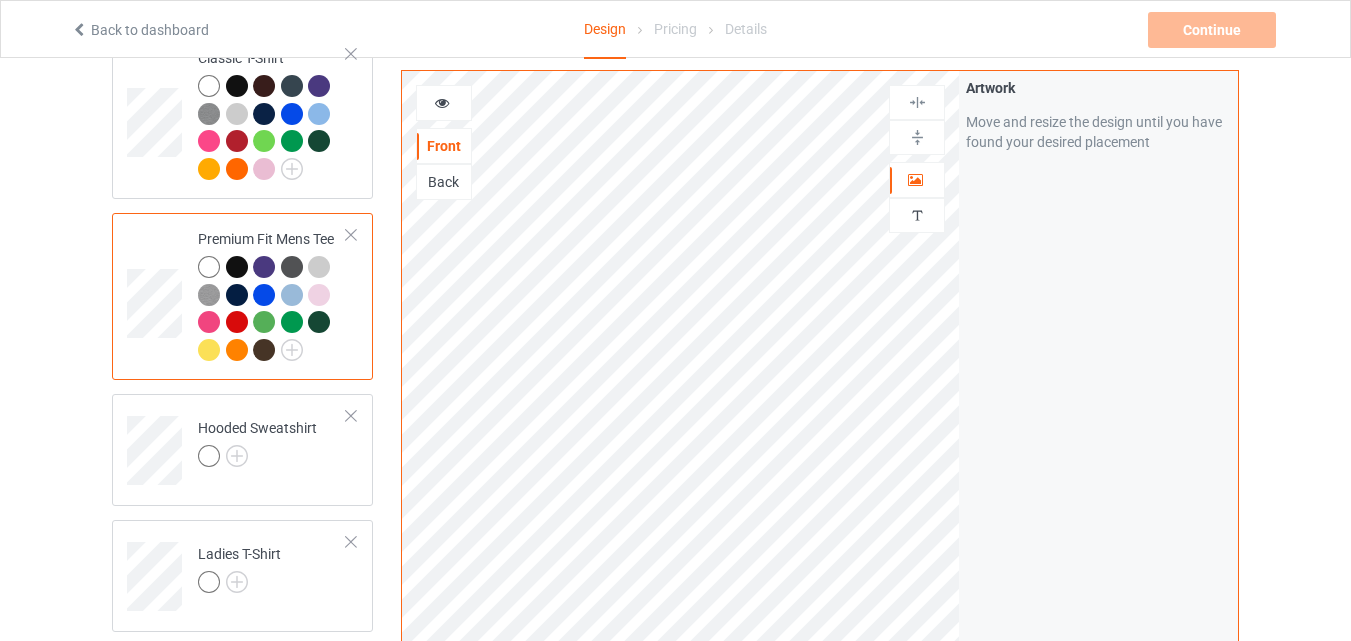 scroll, scrollTop: 300, scrollLeft: 0, axis: vertical 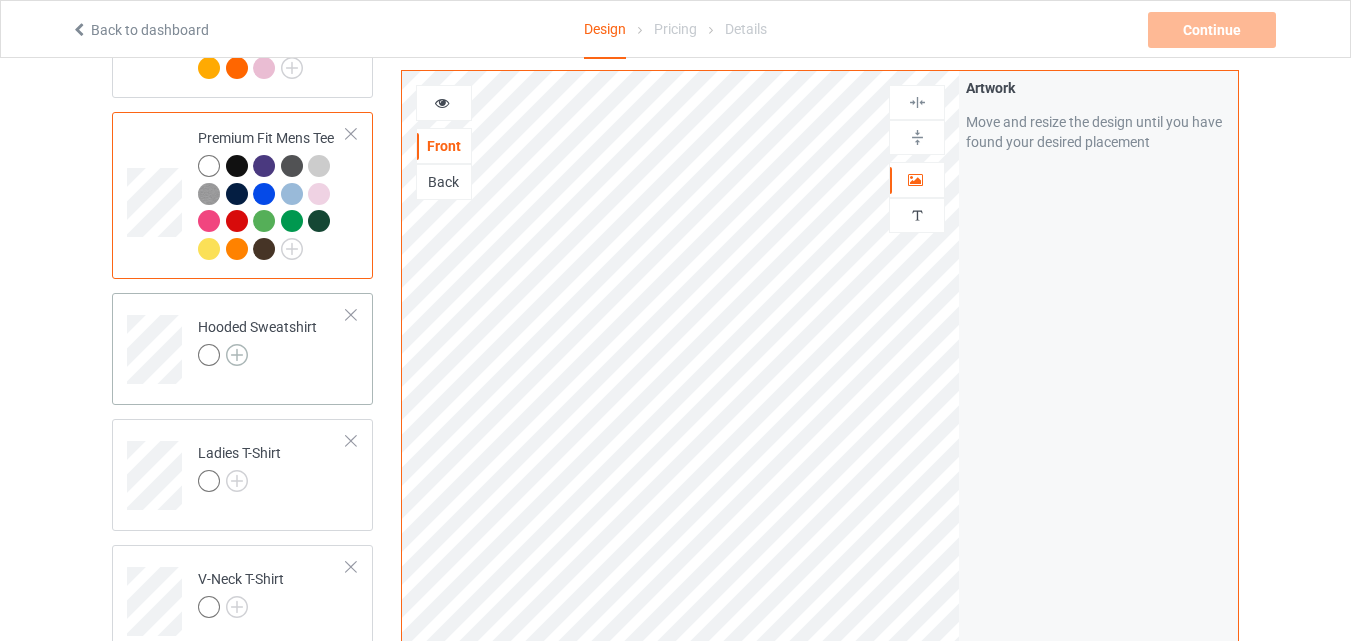 click at bounding box center [237, 355] 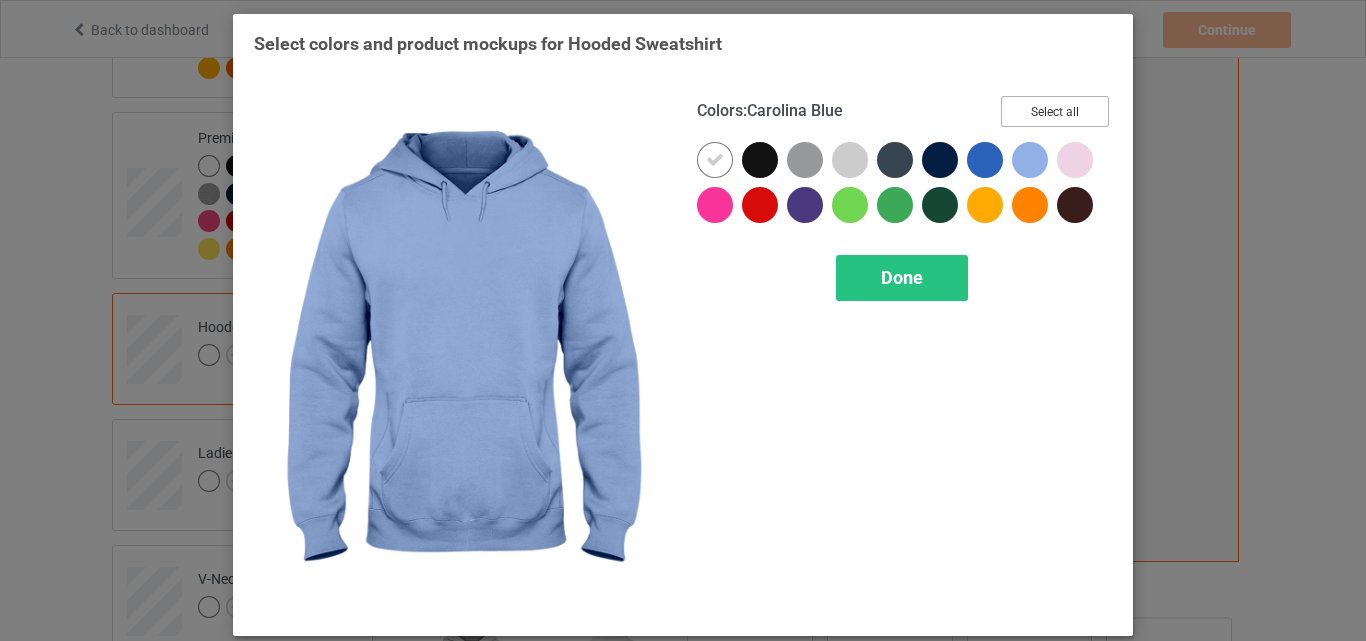 click on "Select all" at bounding box center (1055, 111) 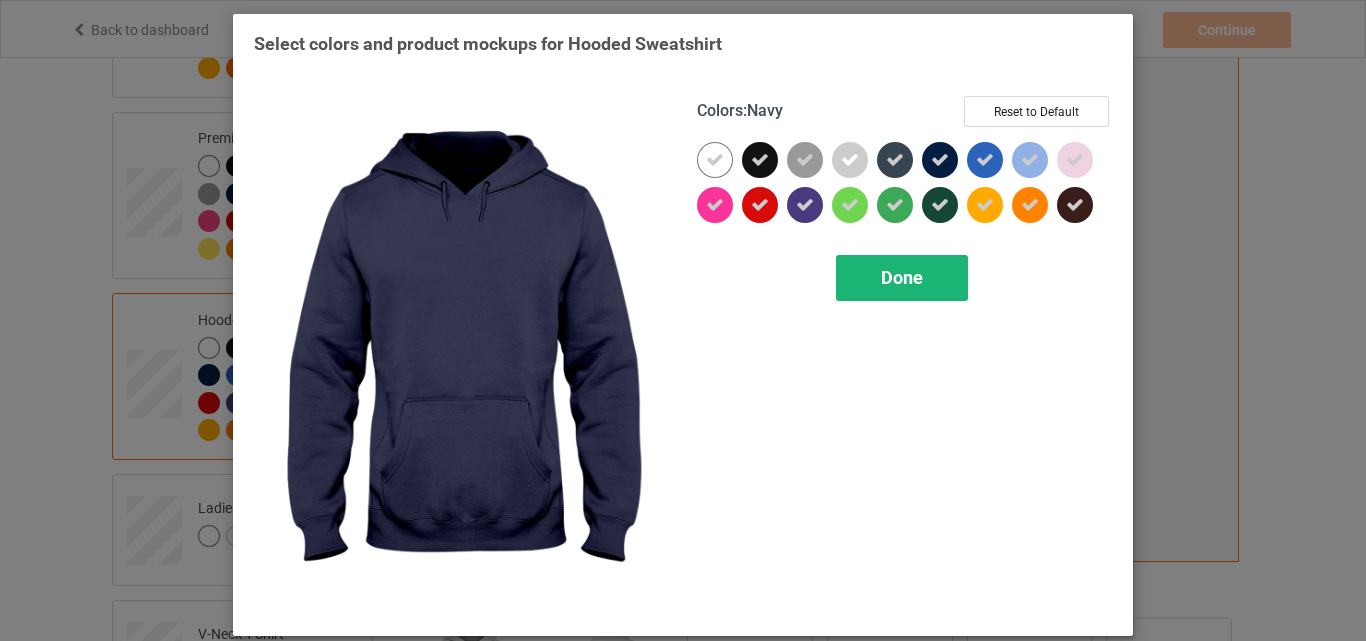 click on "Done" at bounding box center (902, 278) 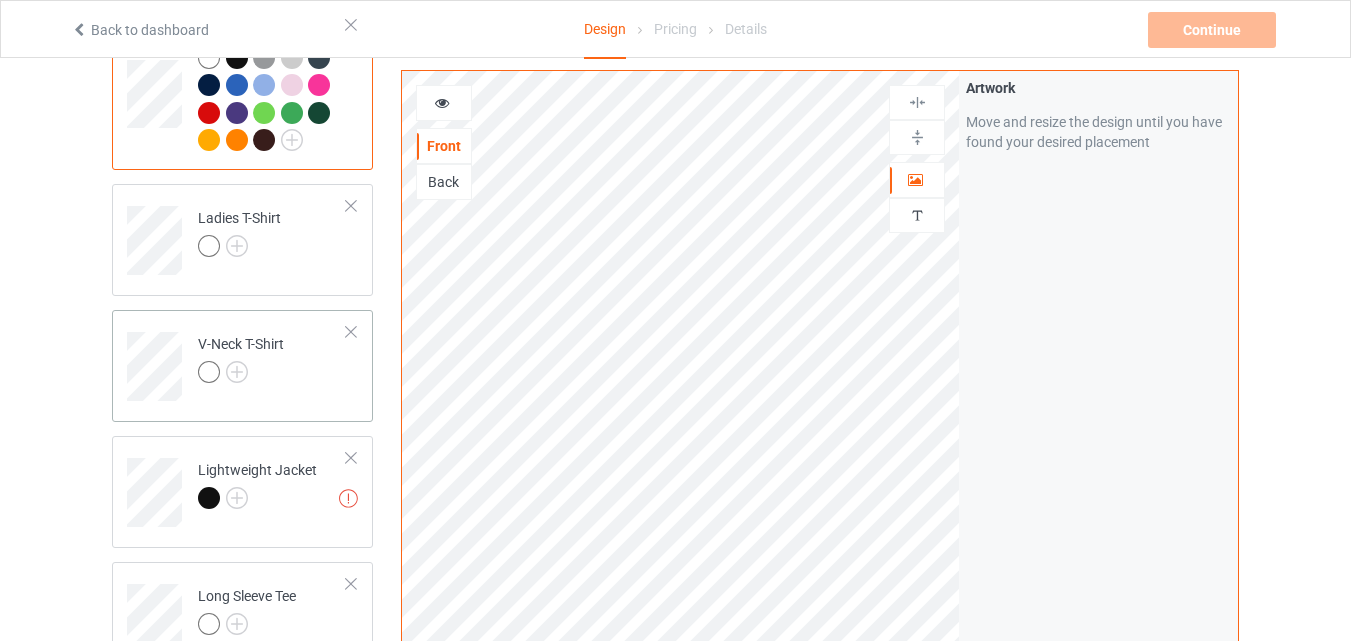 scroll, scrollTop: 600, scrollLeft: 0, axis: vertical 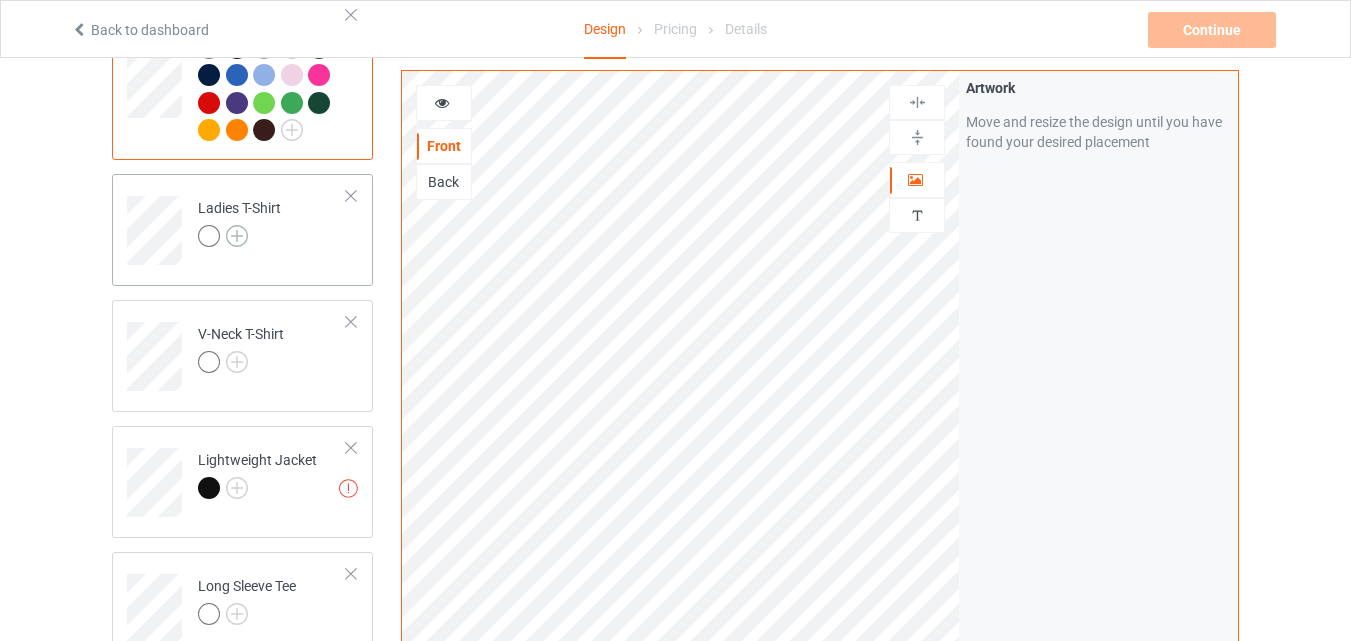click at bounding box center (237, 236) 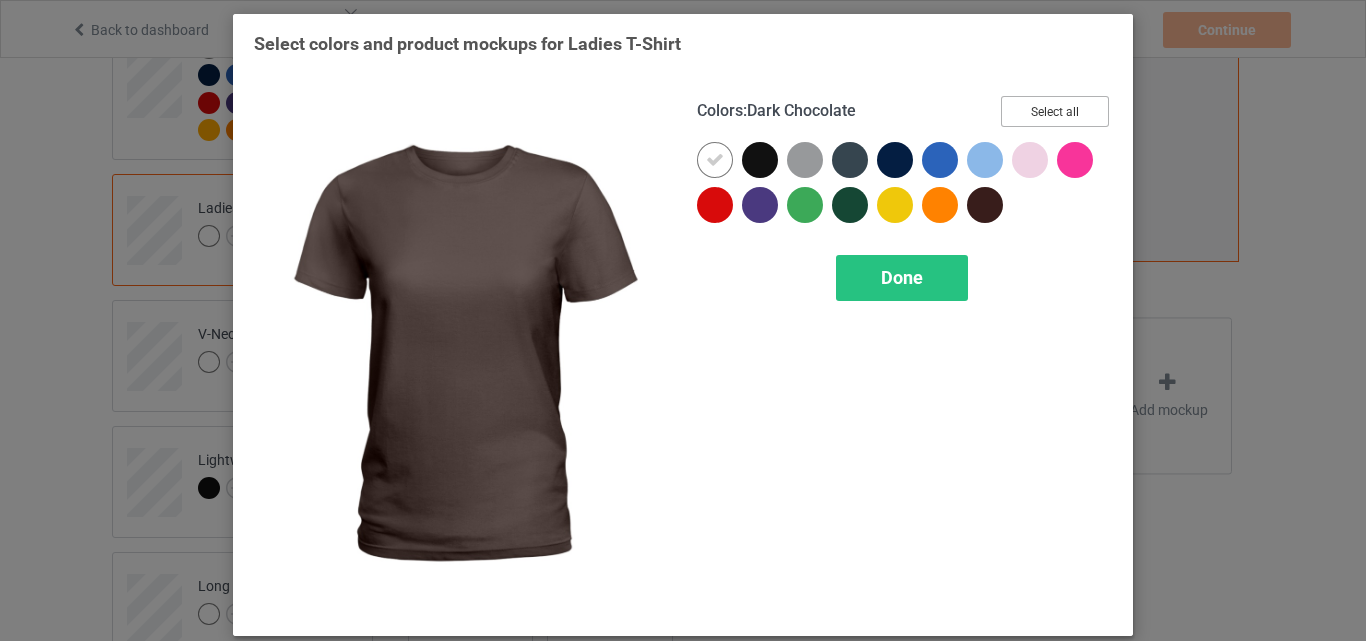 click on "Select all" at bounding box center (1055, 111) 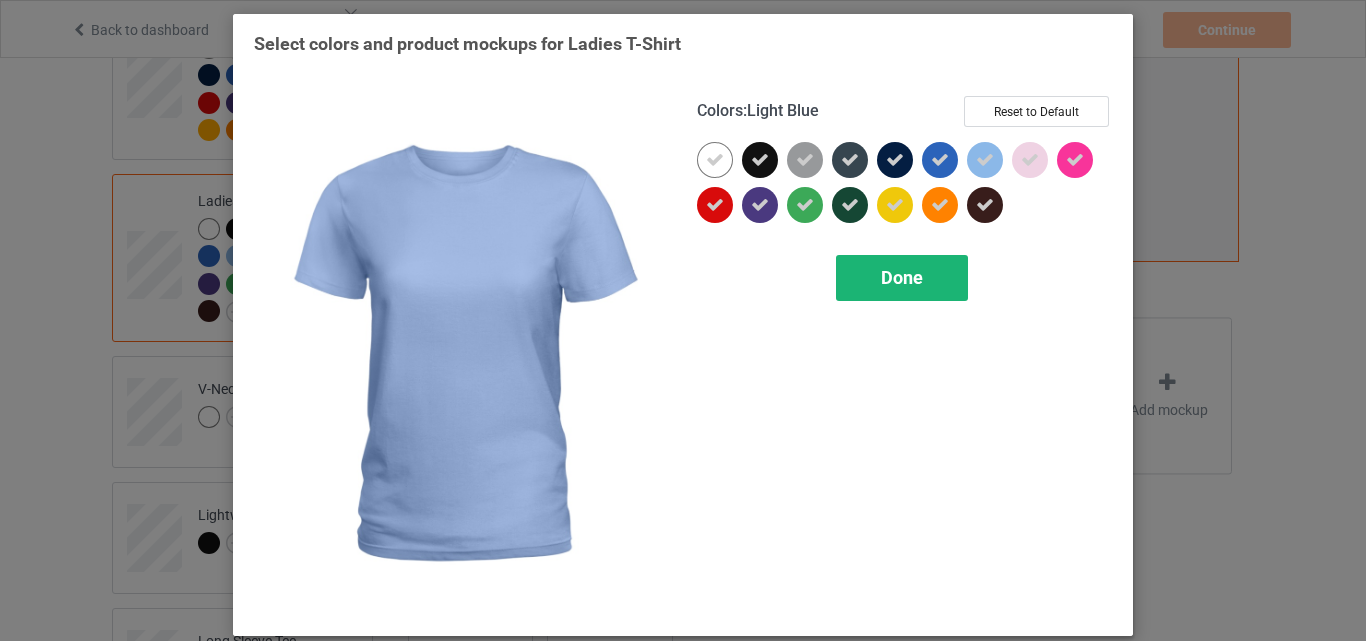 click on "Done" at bounding box center (902, 277) 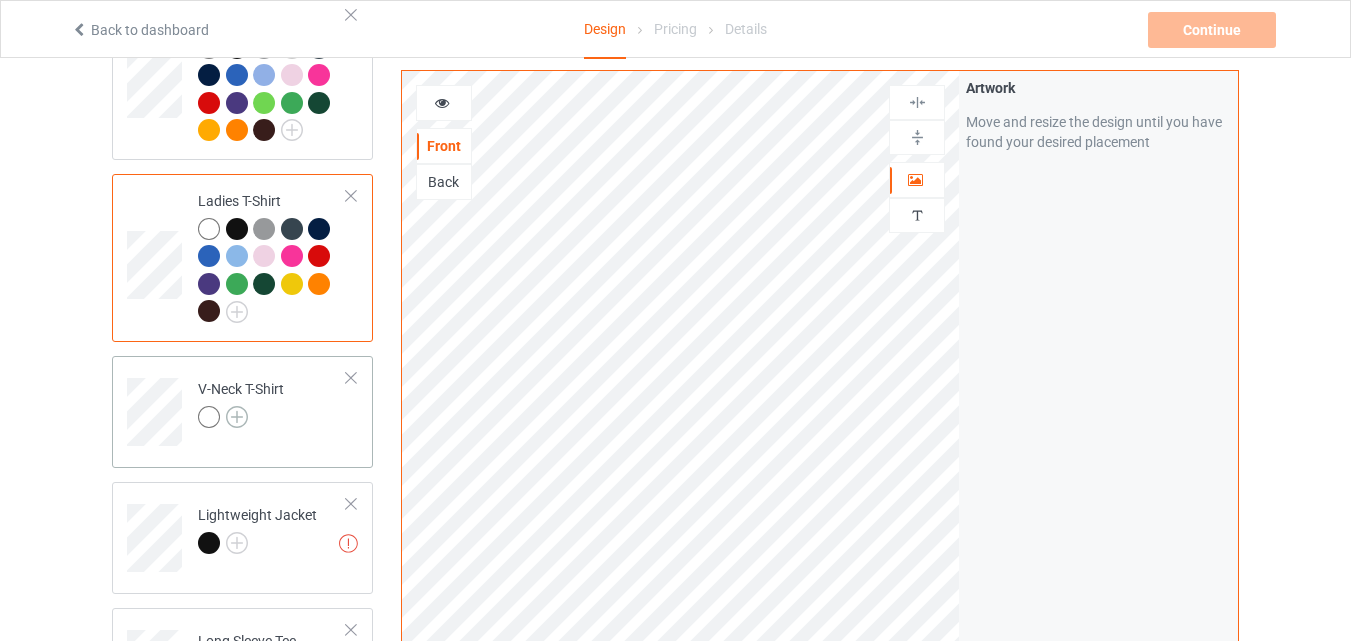click at bounding box center [237, 417] 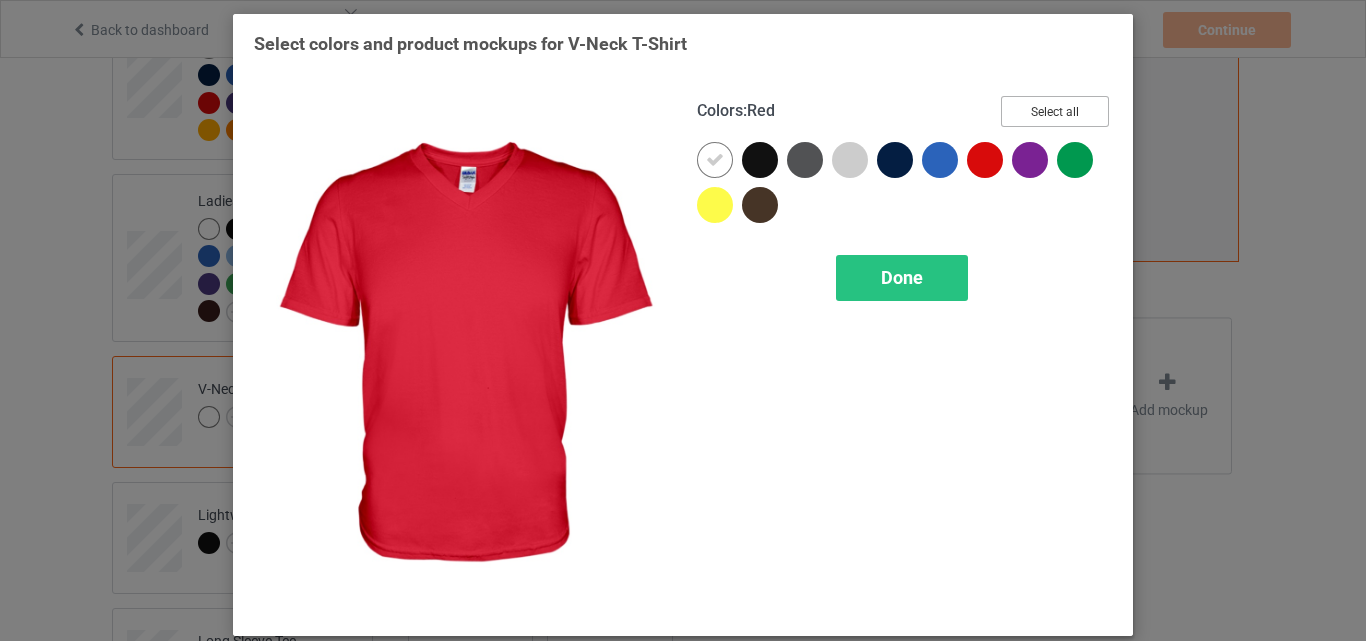 click on "Select all" at bounding box center [1055, 111] 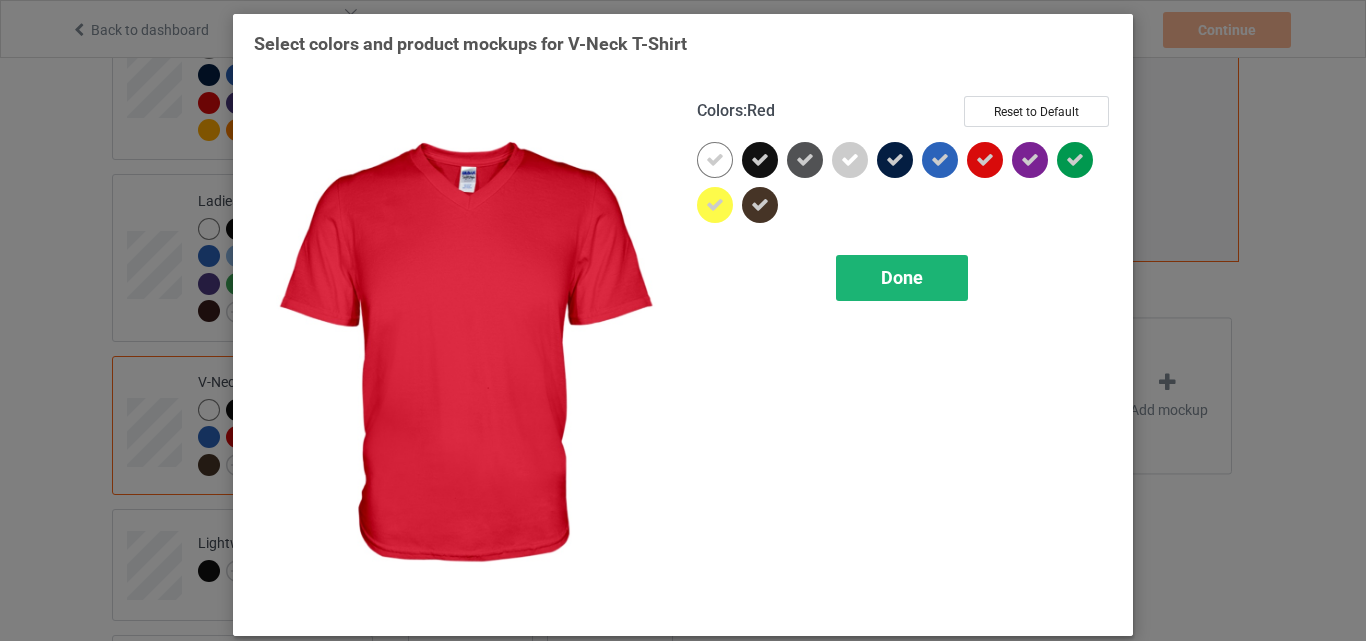 click on "Done" at bounding box center (902, 277) 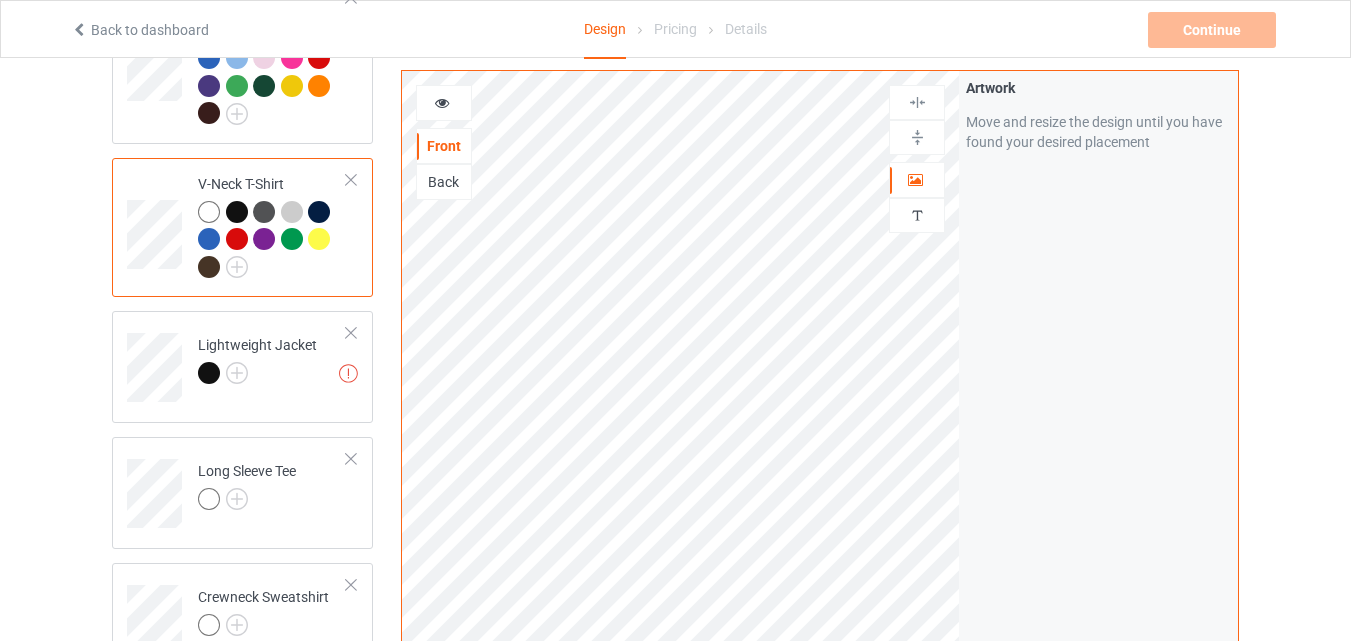 scroll, scrollTop: 800, scrollLeft: 0, axis: vertical 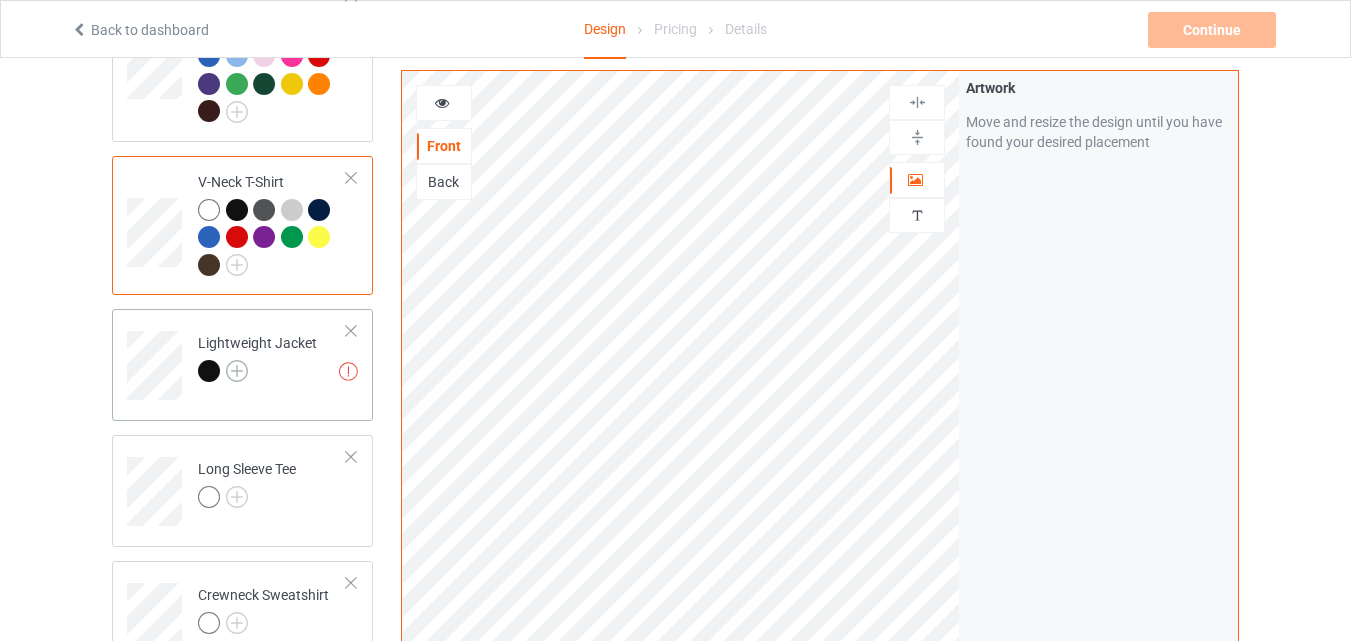 click at bounding box center (237, 371) 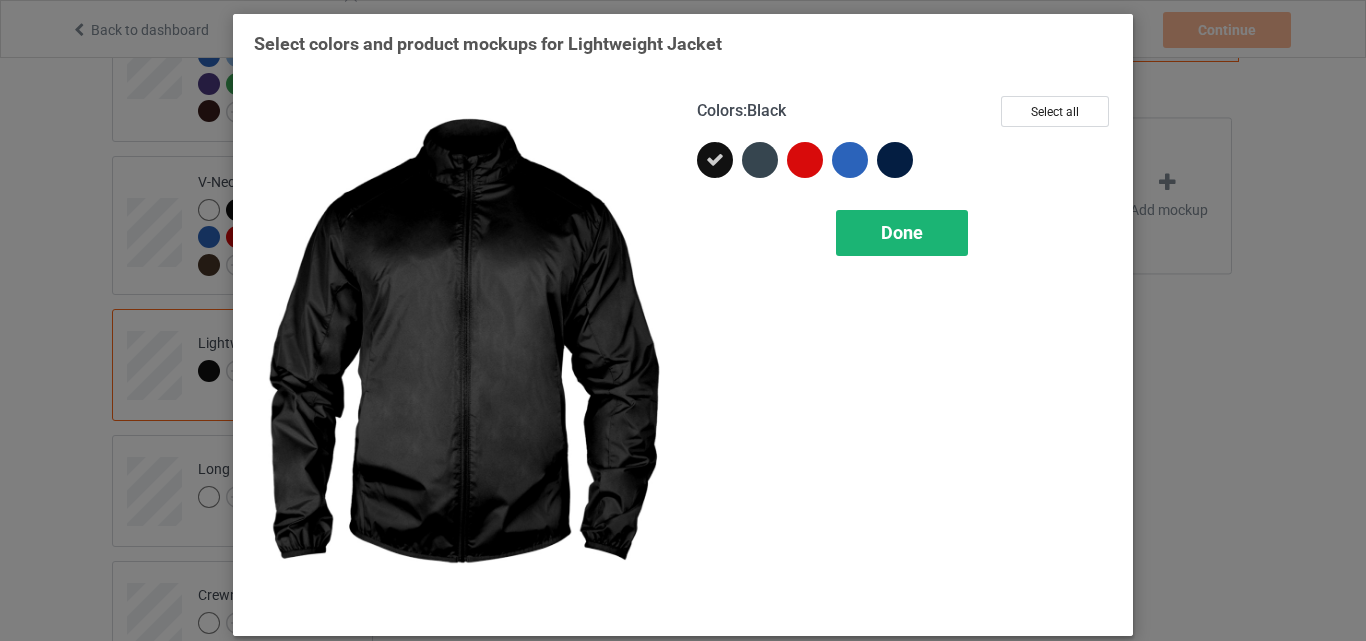 click on "Done" at bounding box center [902, 232] 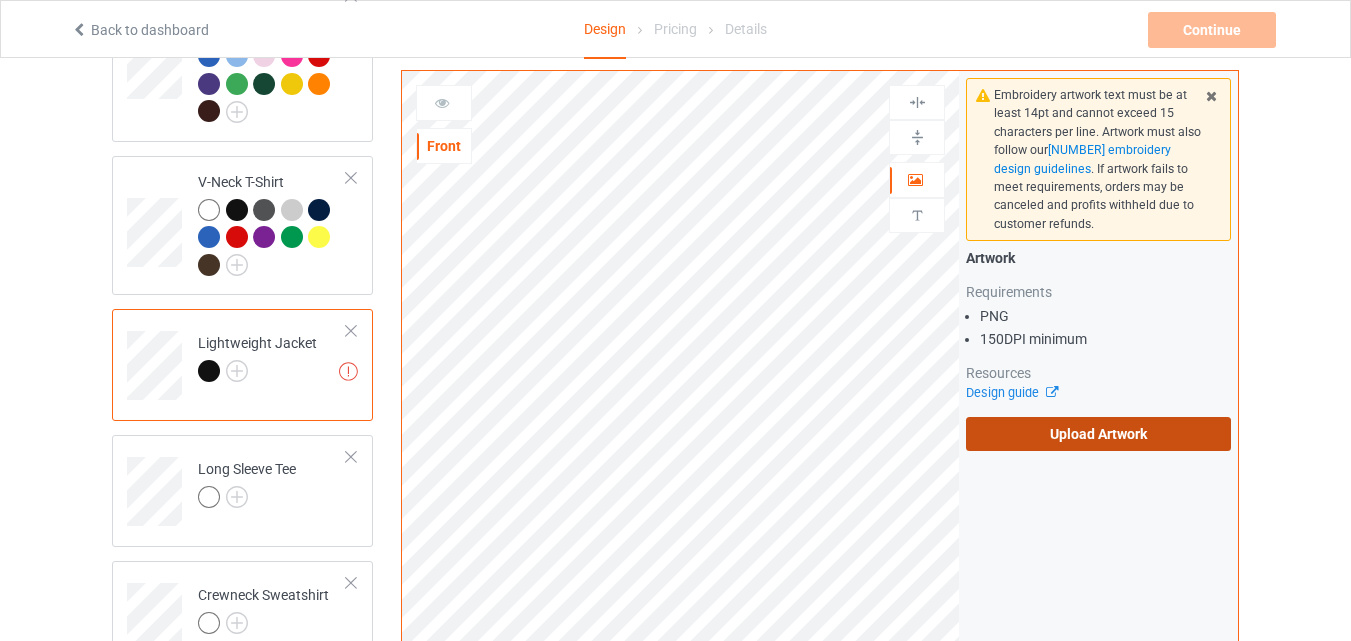 click on "Upload Artwork" at bounding box center [1098, 434] 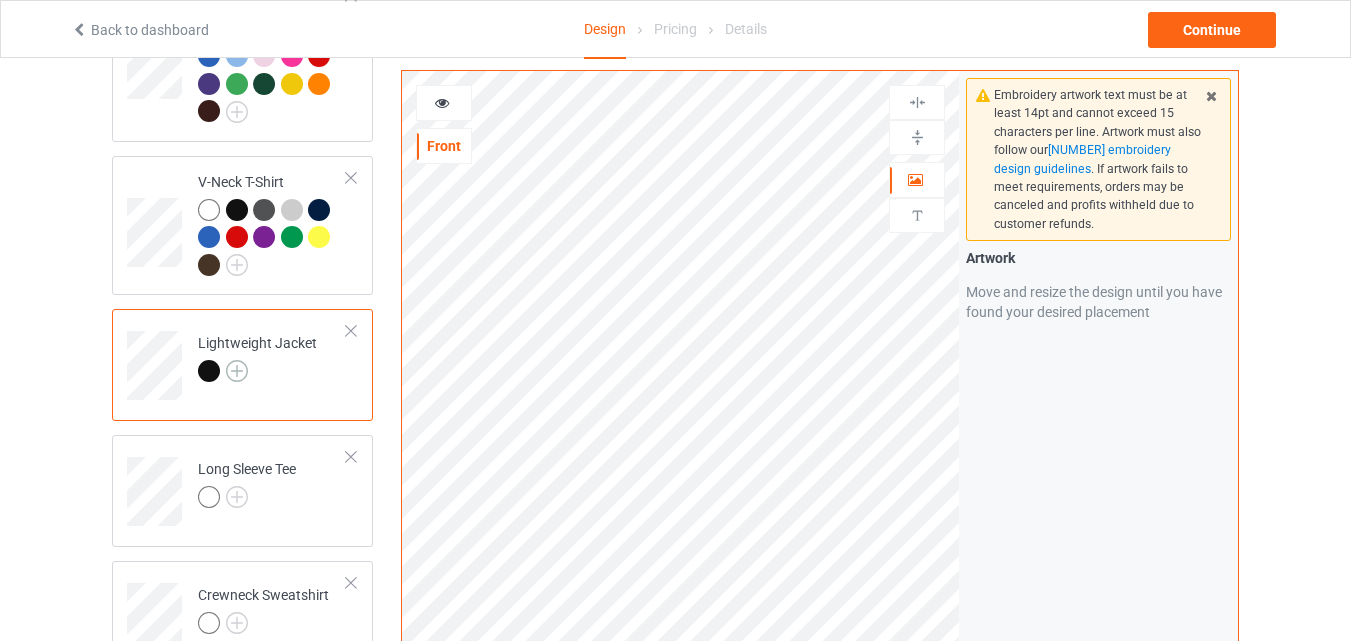click at bounding box center (237, 371) 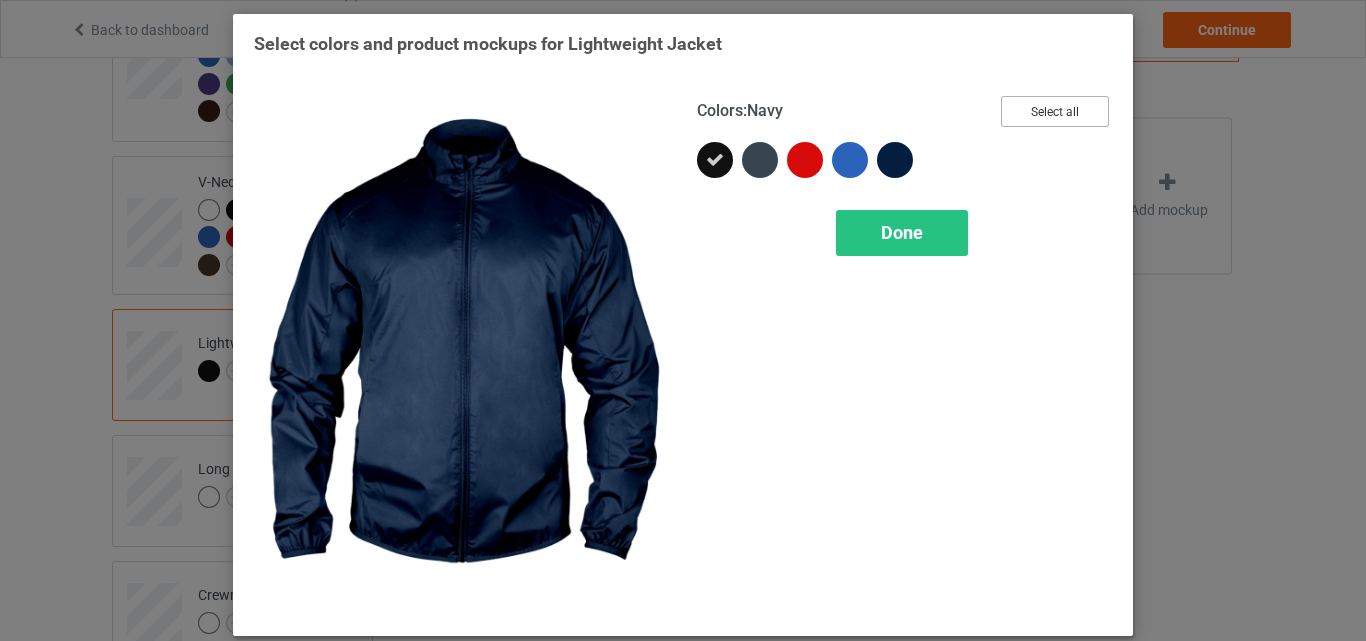 click on "Select all" at bounding box center (1055, 111) 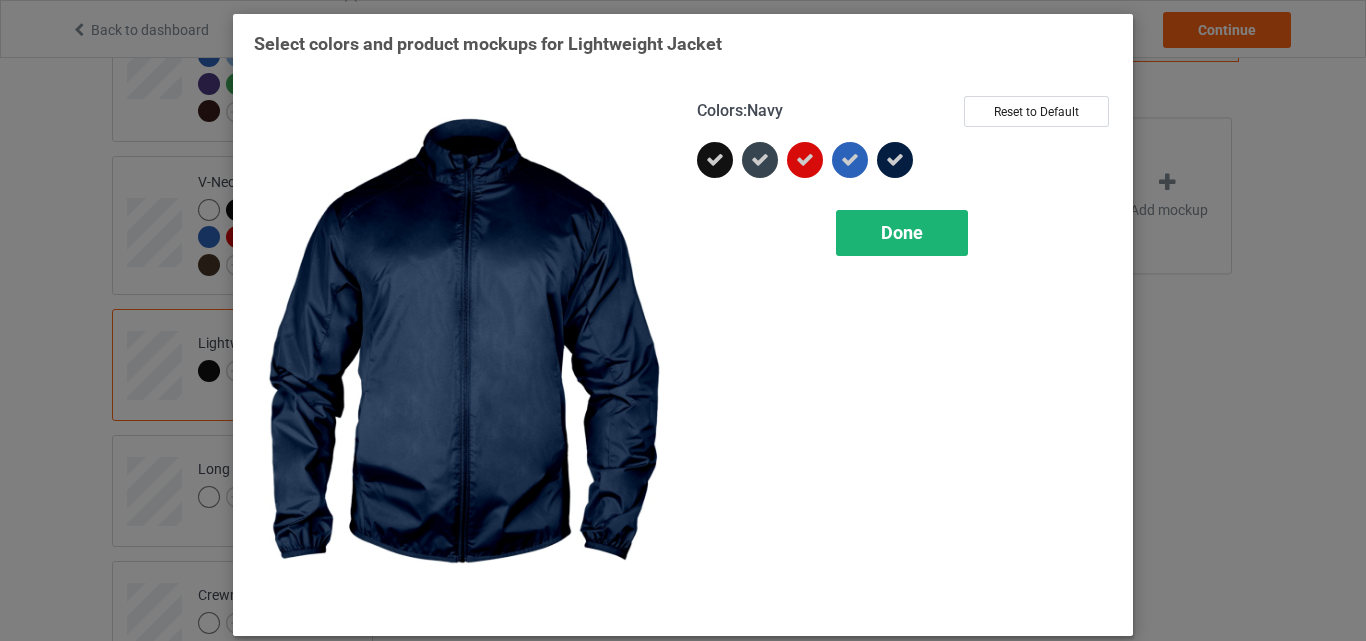 click on "Done" at bounding box center (902, 233) 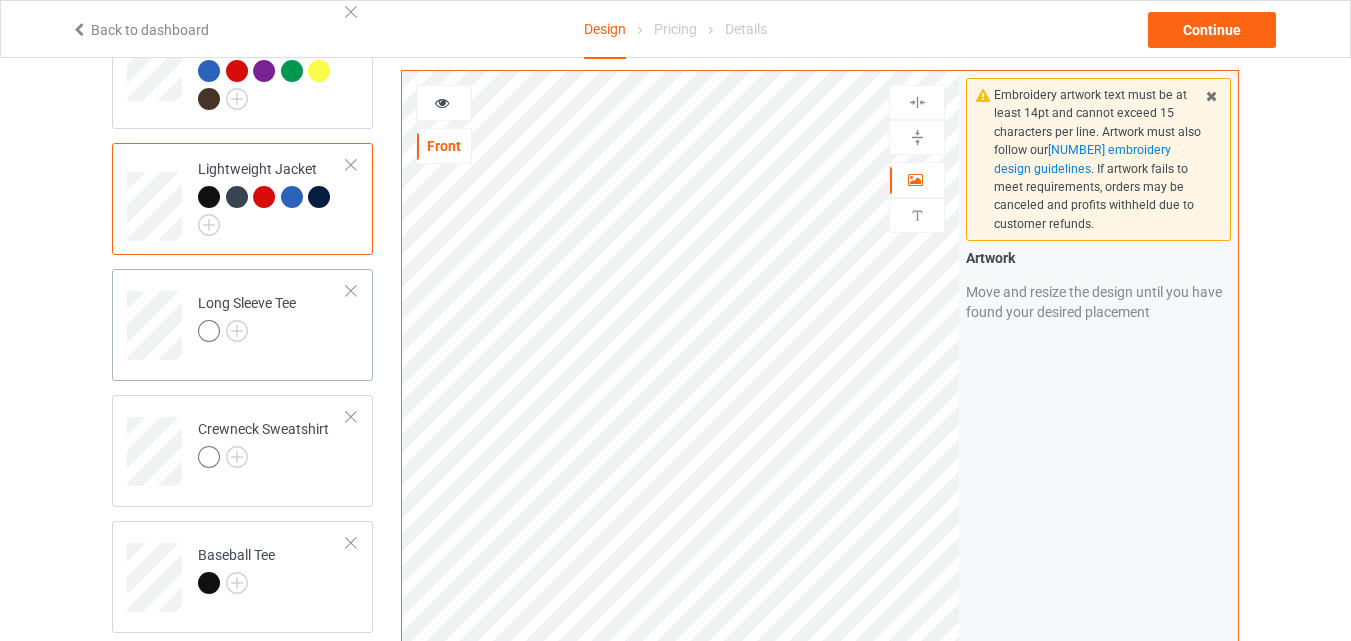 scroll, scrollTop: 1000, scrollLeft: 0, axis: vertical 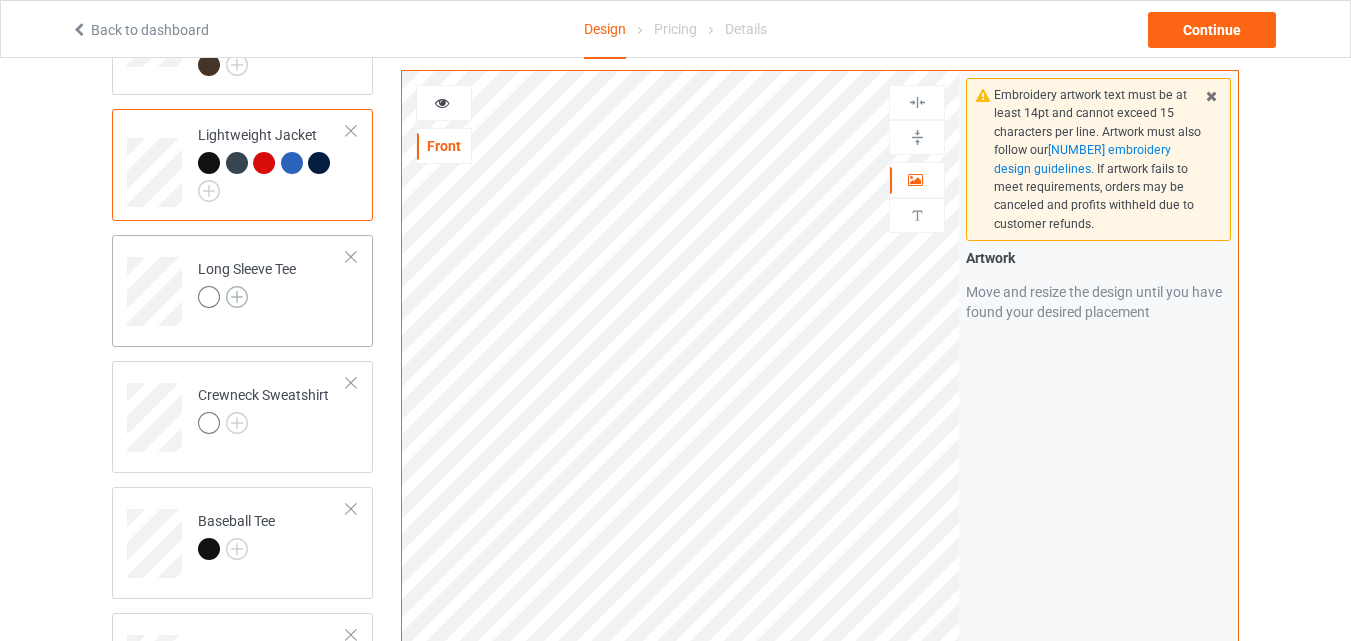 click at bounding box center [237, 297] 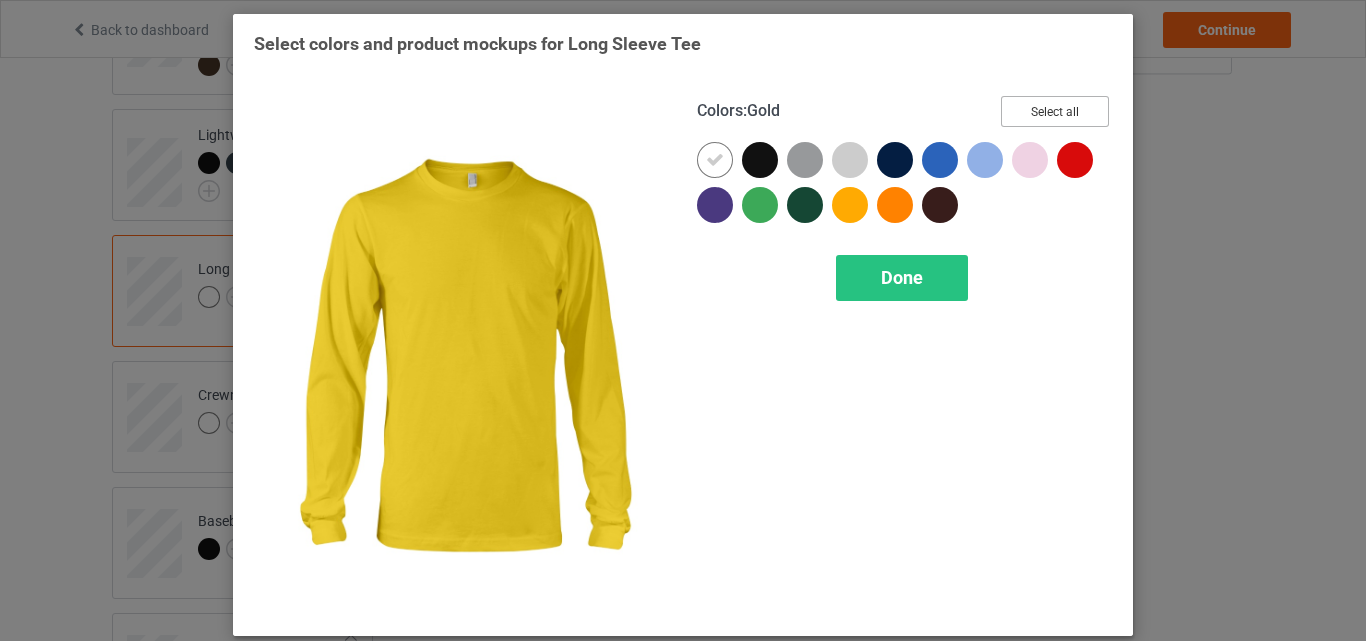 click on "Select all" at bounding box center [1055, 111] 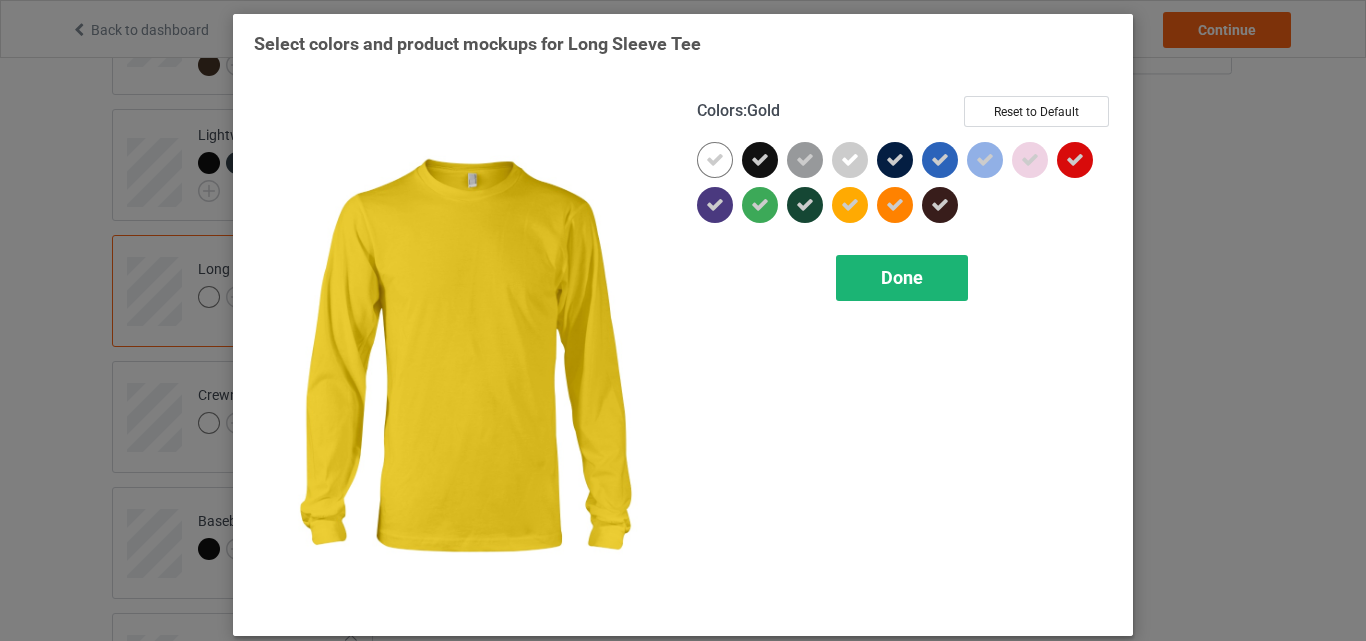 click on "Done" at bounding box center [902, 277] 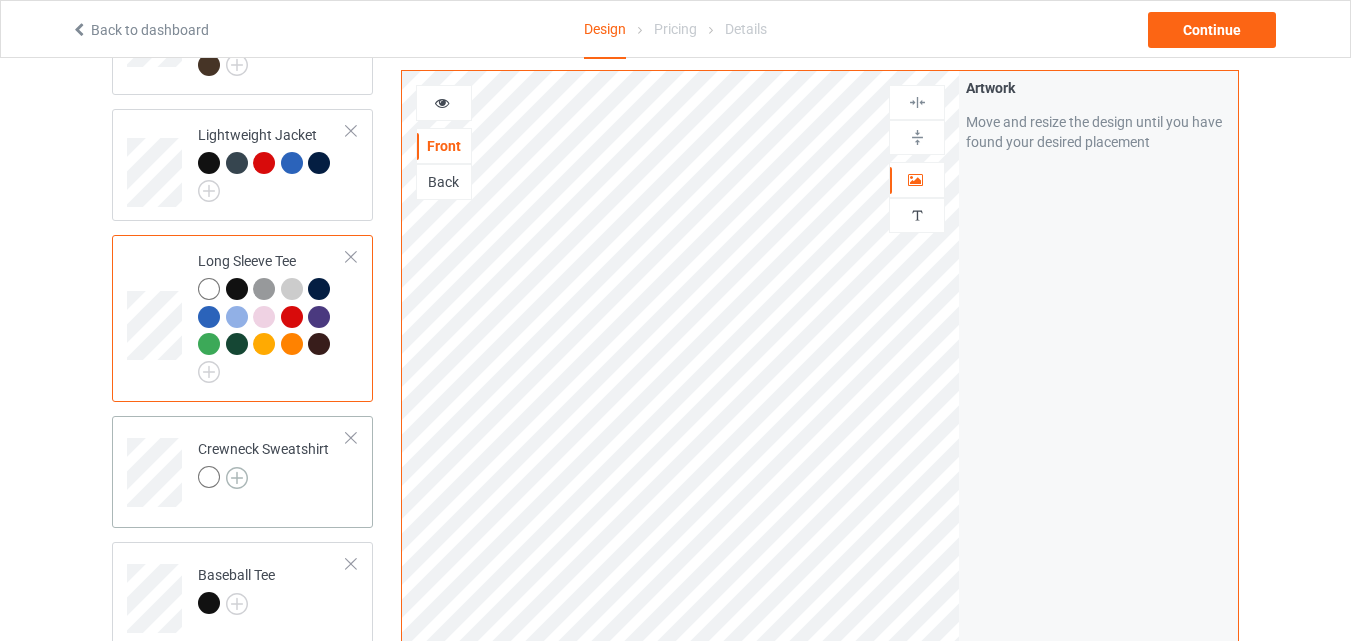click at bounding box center [237, 478] 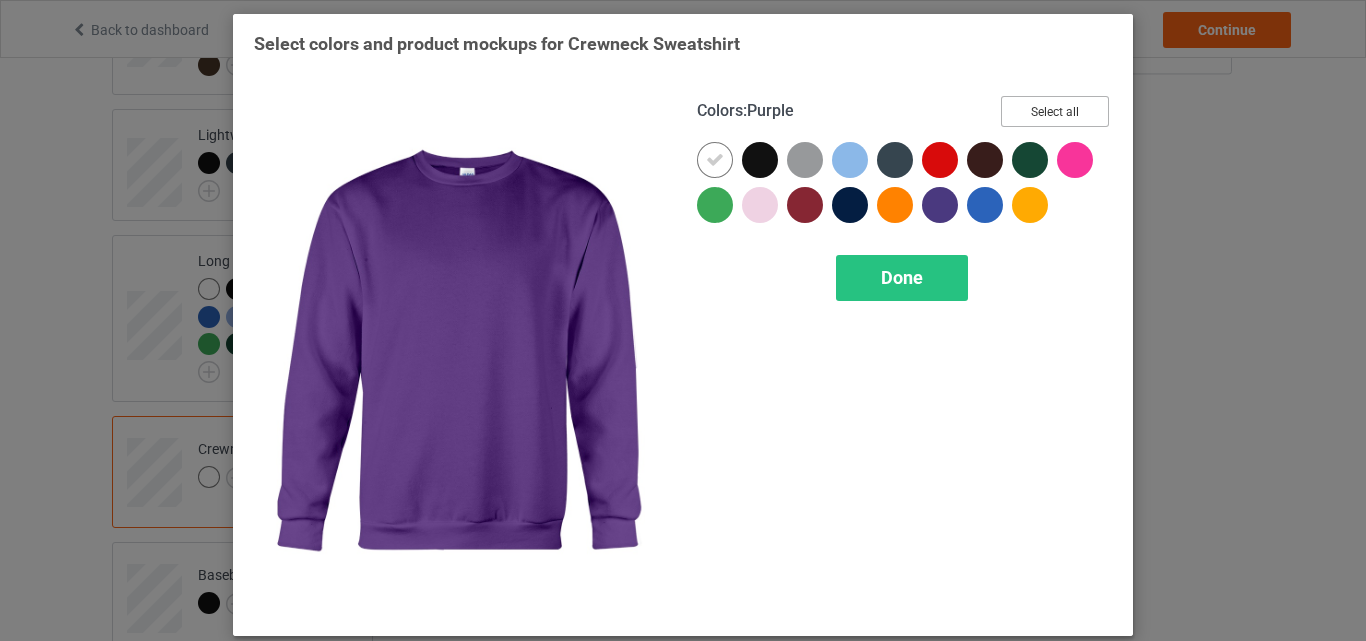 drag, startPoint x: 1027, startPoint y: 118, endPoint x: 868, endPoint y: 250, distance: 206.65189 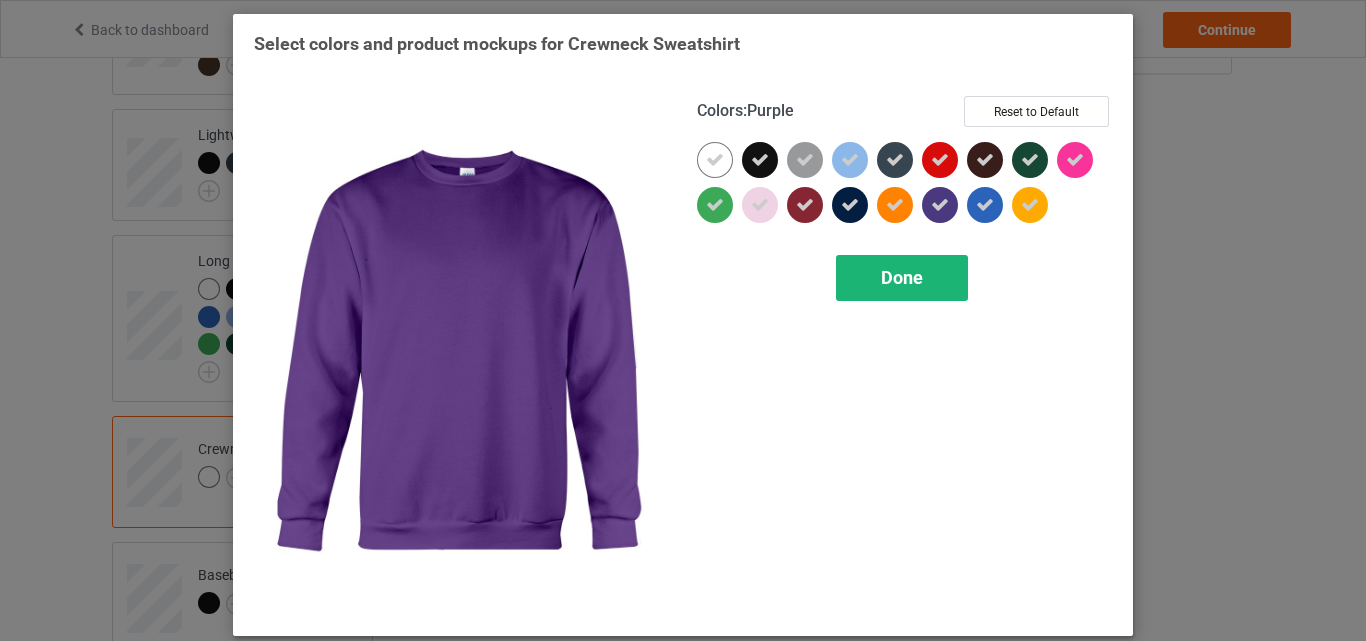 click on "Done" at bounding box center [902, 278] 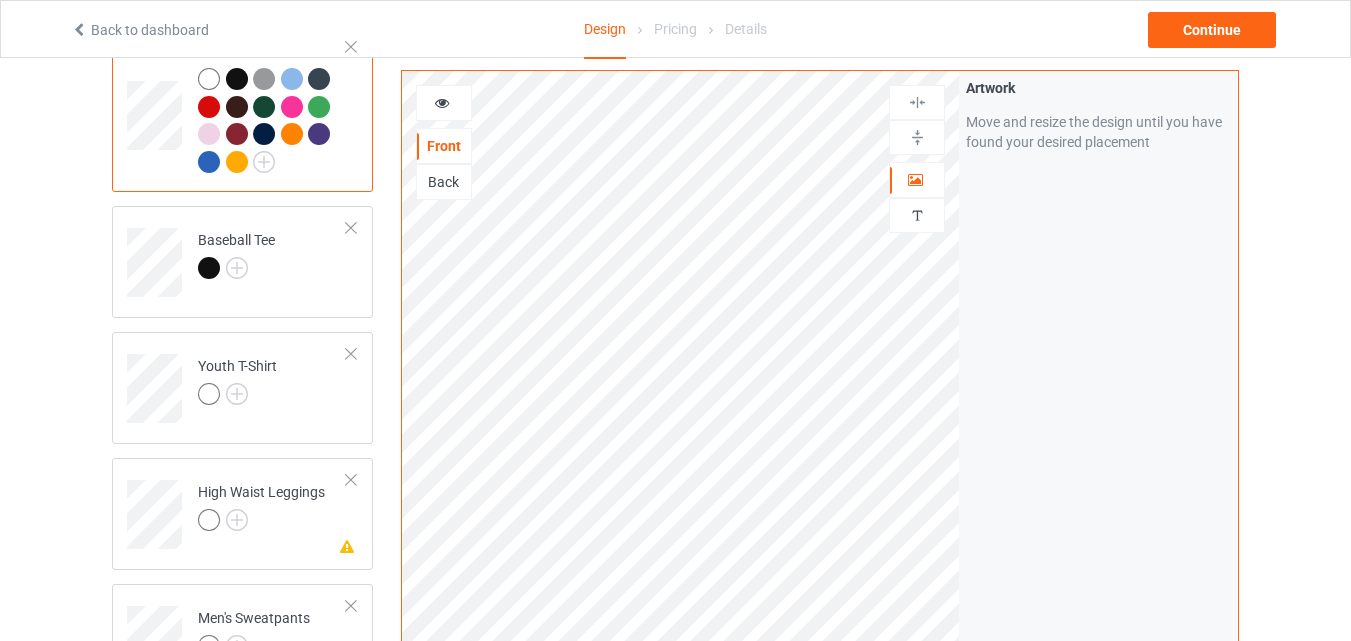 scroll, scrollTop: 1400, scrollLeft: 0, axis: vertical 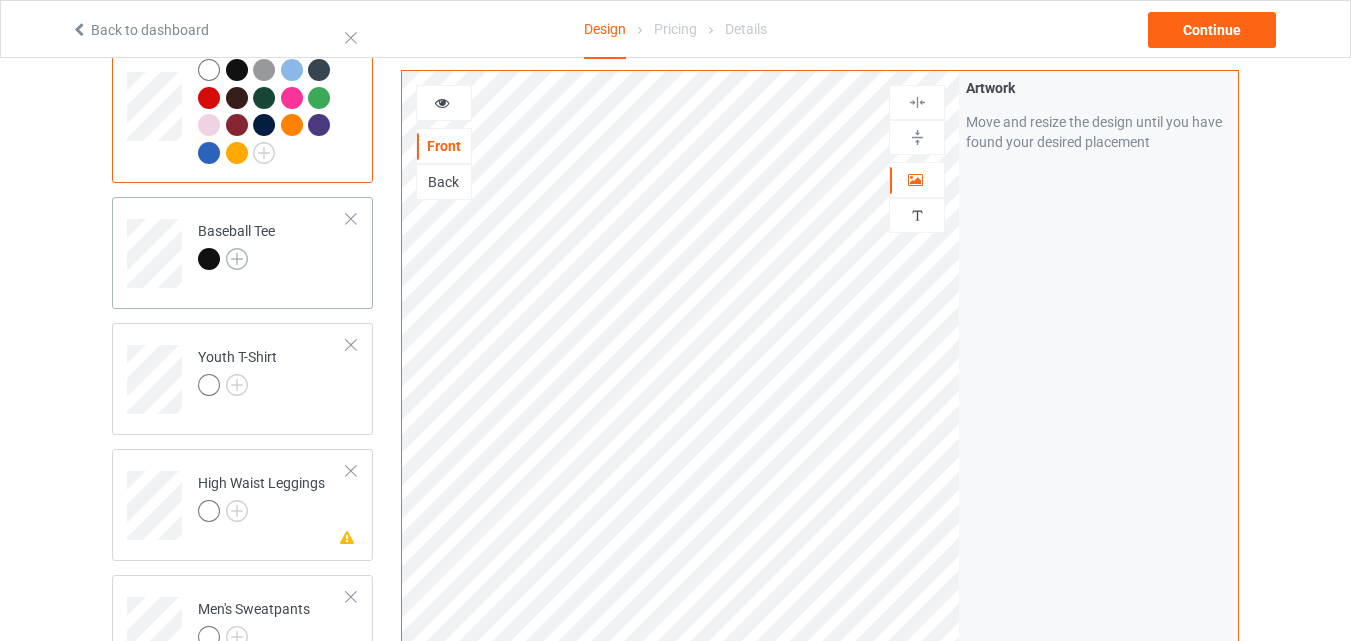 click at bounding box center [237, 259] 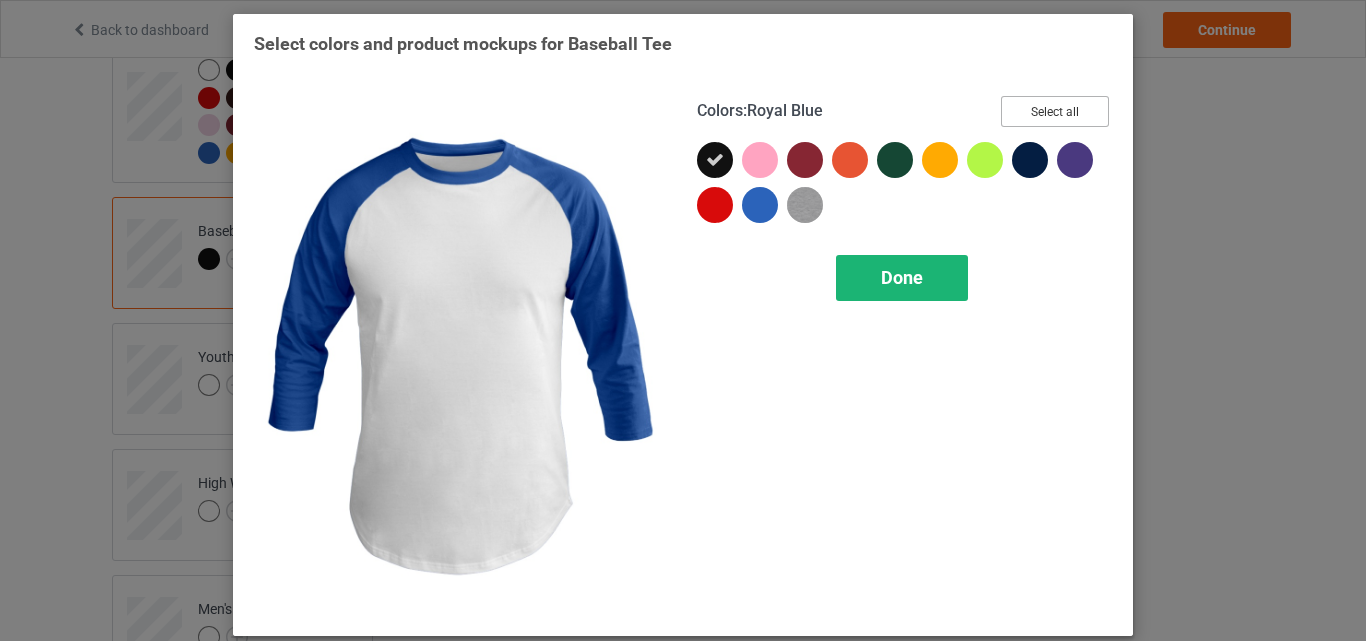click on "Select all" at bounding box center [1055, 111] 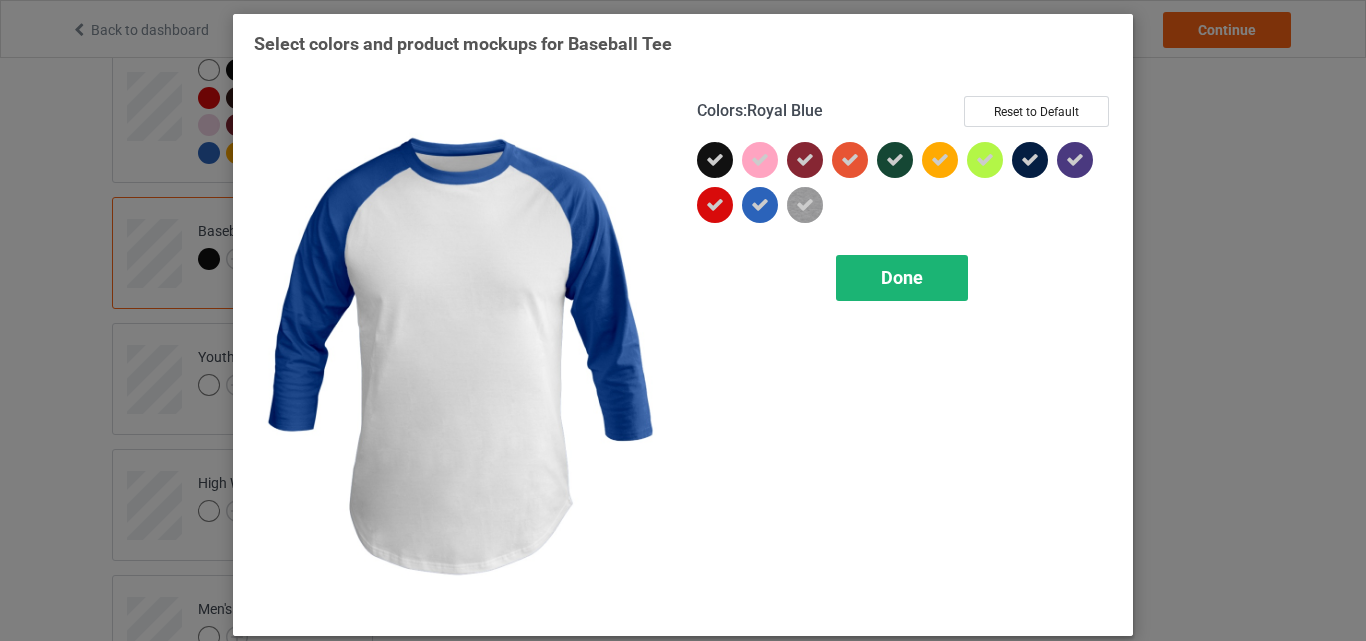 click on "Done" at bounding box center [902, 278] 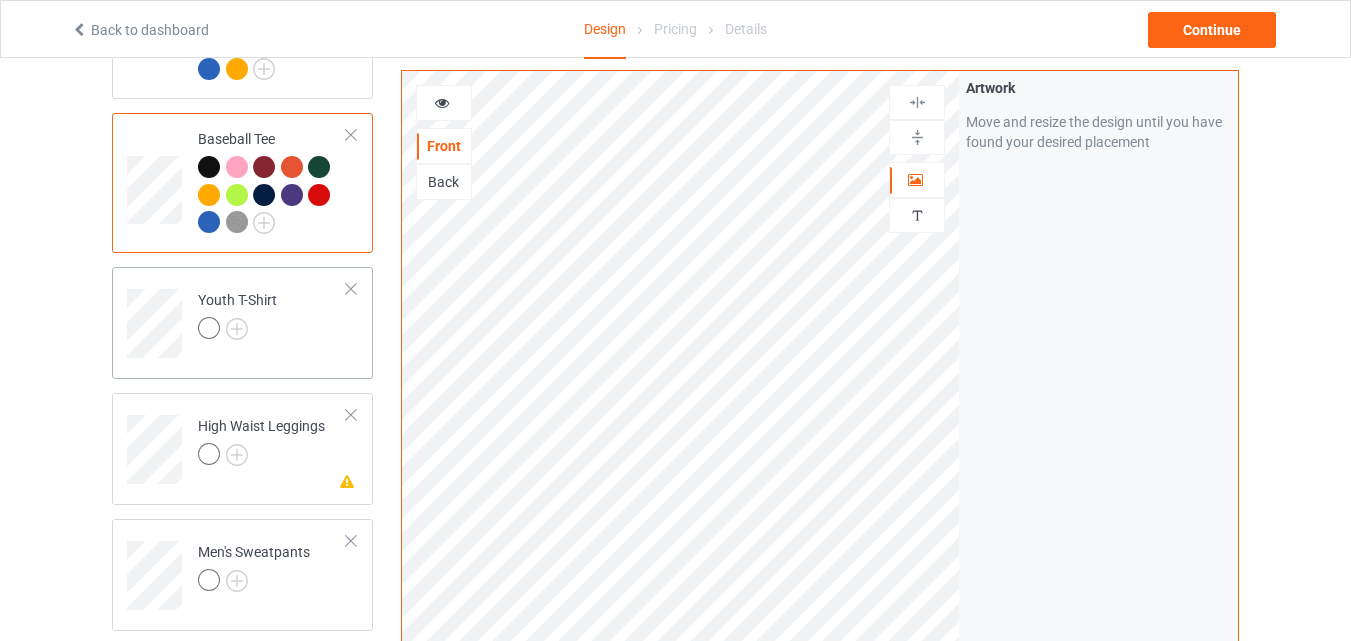 scroll, scrollTop: 1500, scrollLeft: 0, axis: vertical 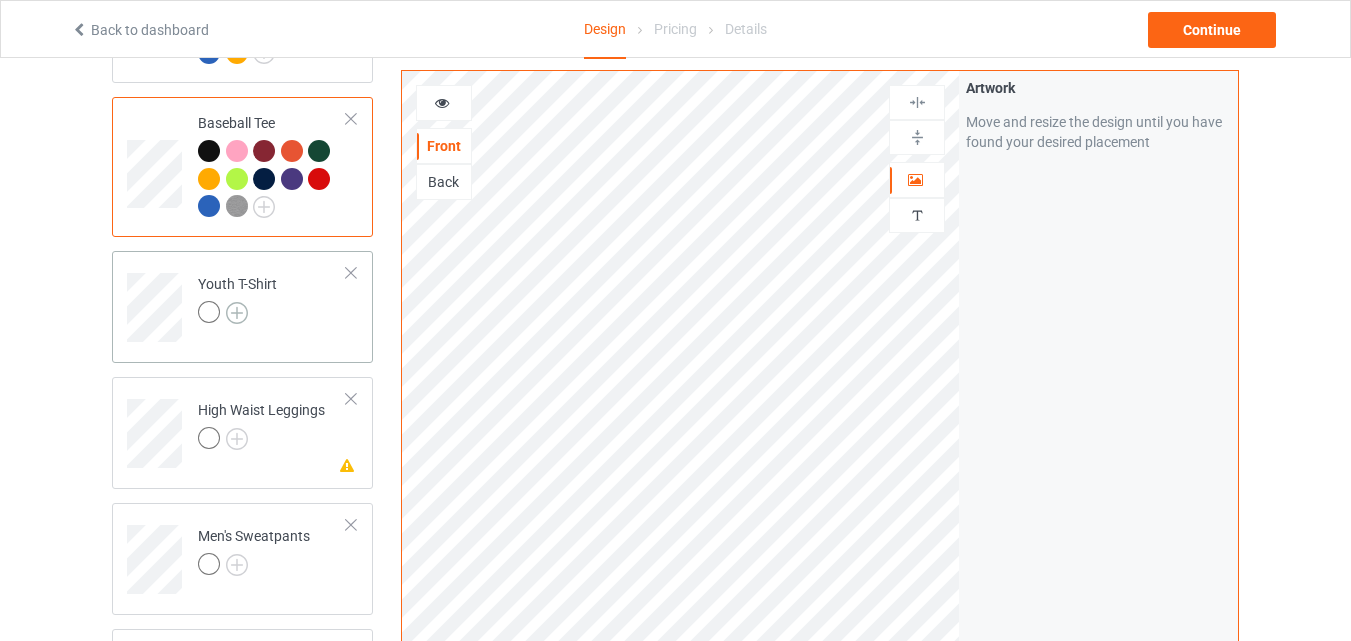 click at bounding box center (237, 313) 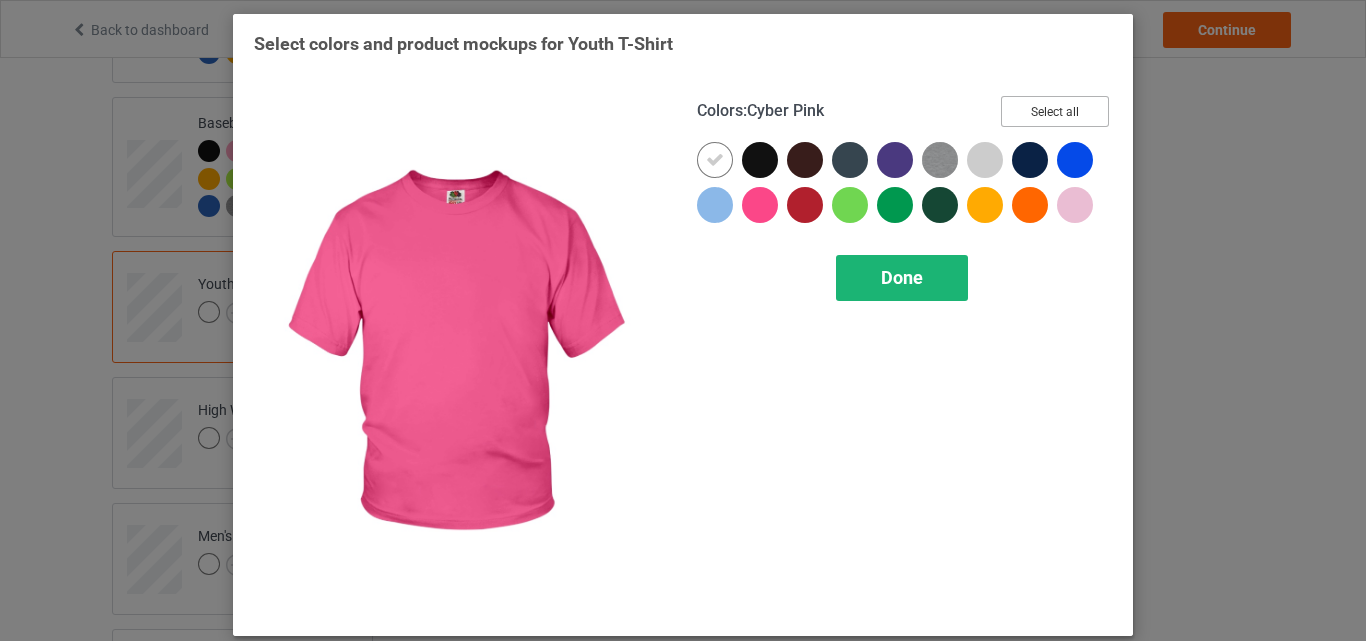 click on "Select all" at bounding box center (1055, 111) 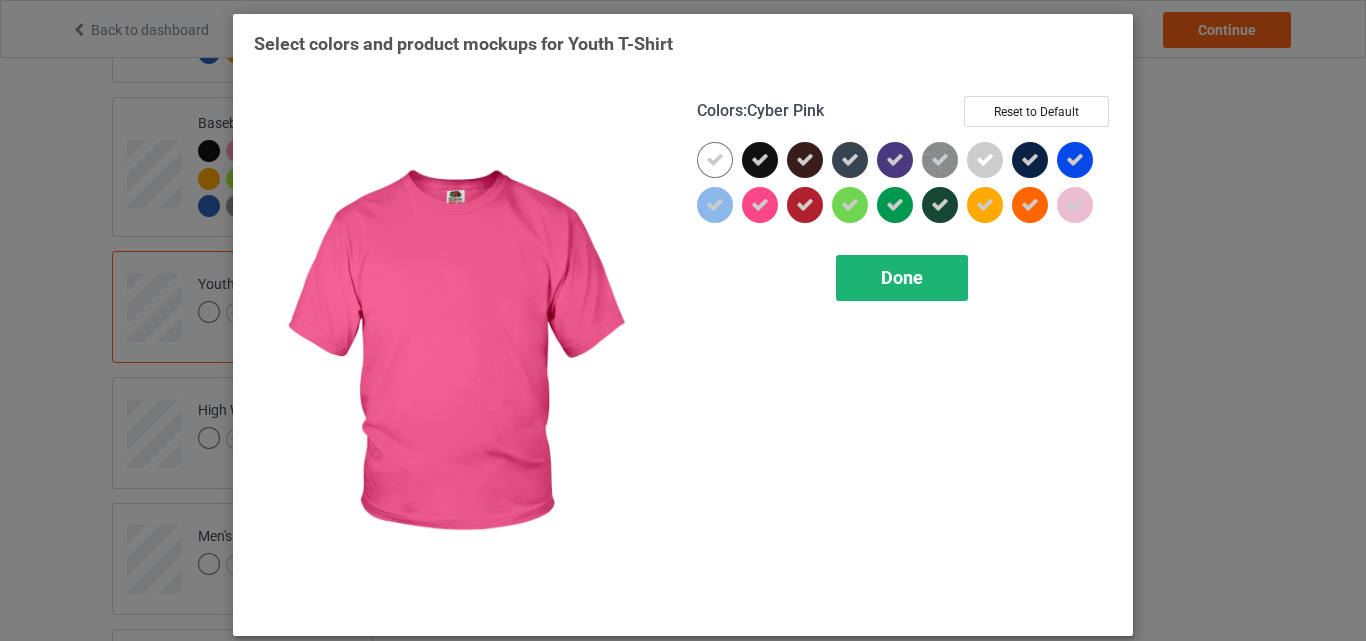 click on "Done" at bounding box center [902, 277] 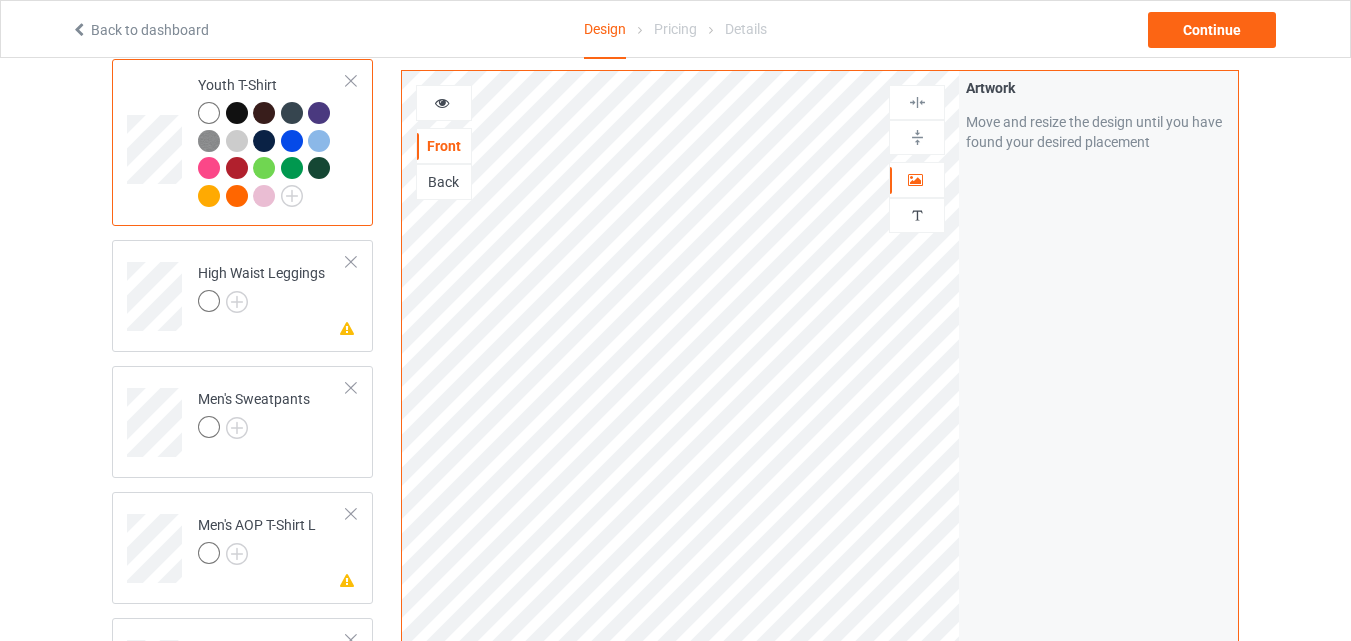 scroll, scrollTop: 1700, scrollLeft: 0, axis: vertical 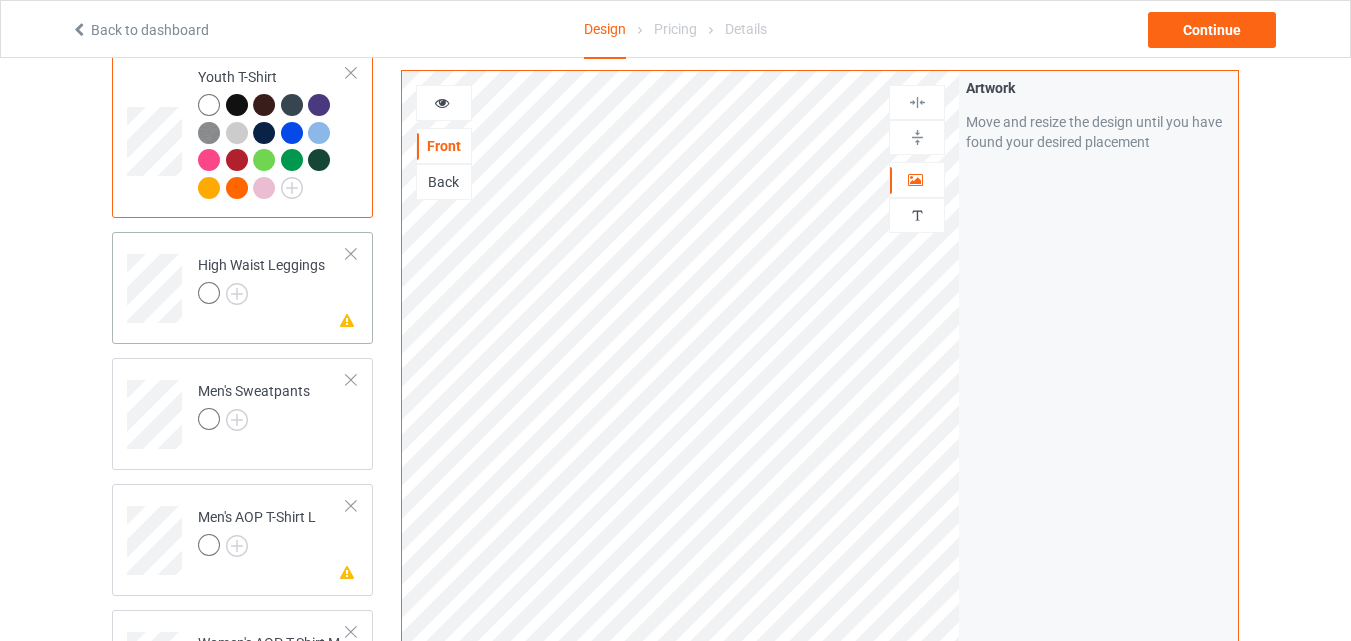 click at bounding box center [351, 254] 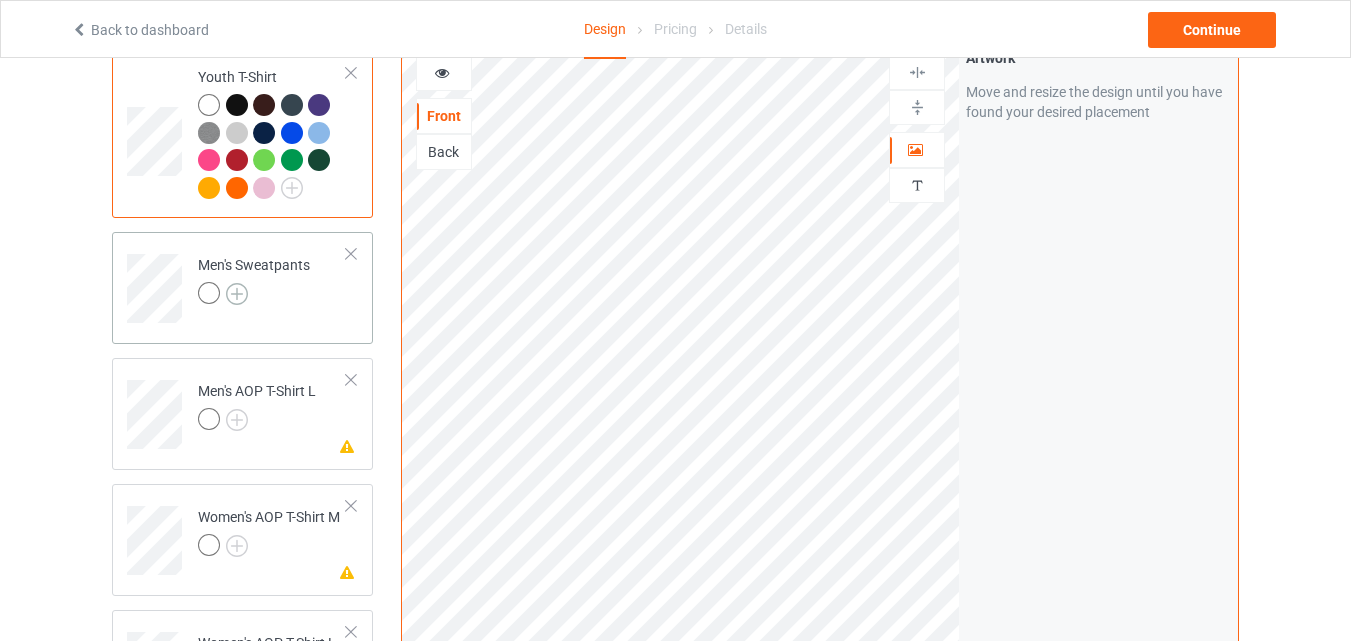click at bounding box center (237, 294) 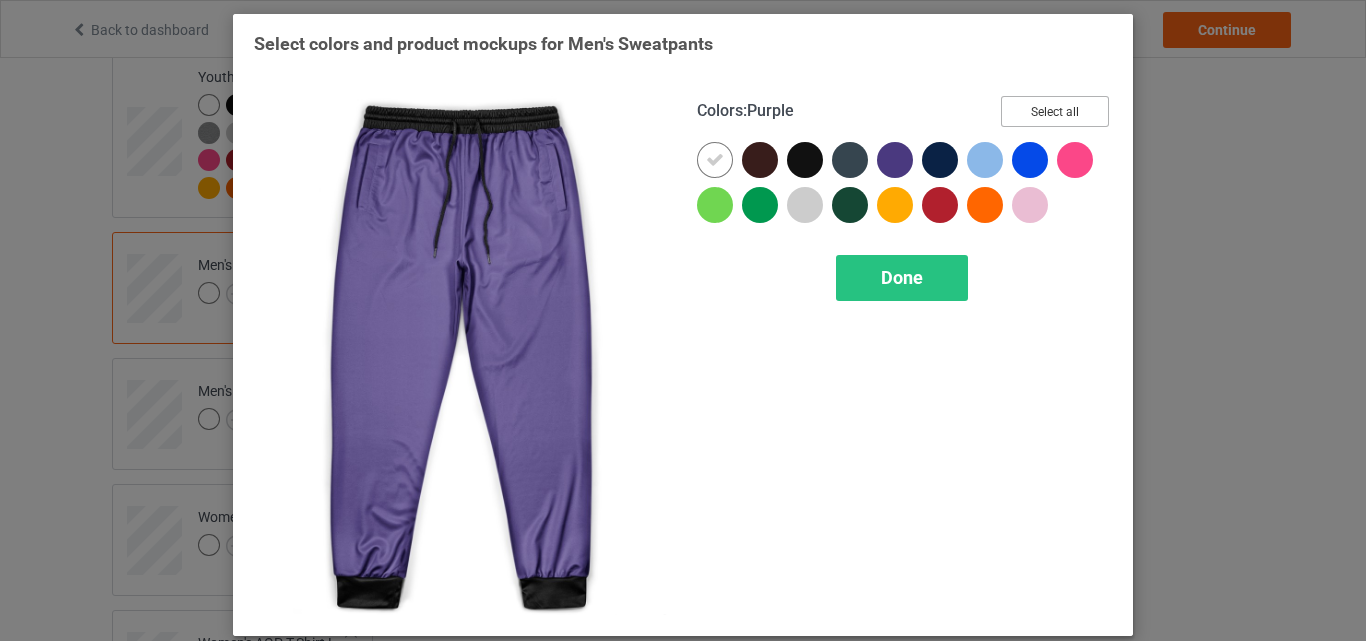 click on "Select all" at bounding box center [1055, 111] 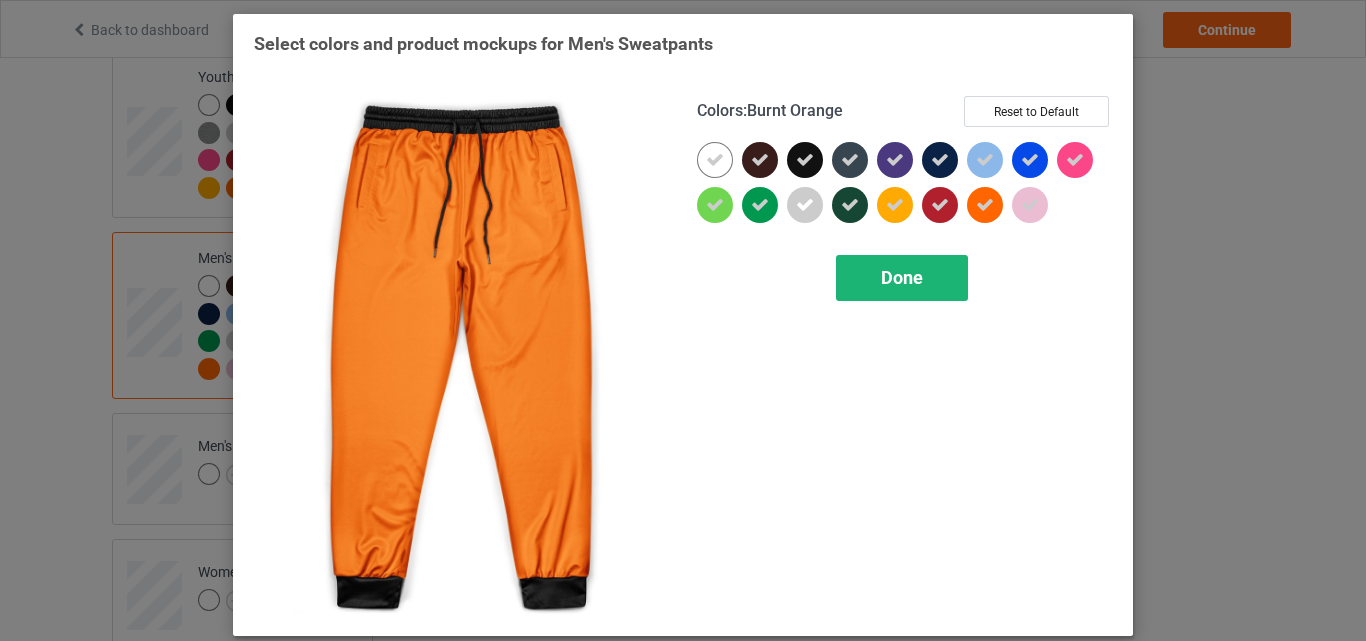 click on "Done" at bounding box center [902, 278] 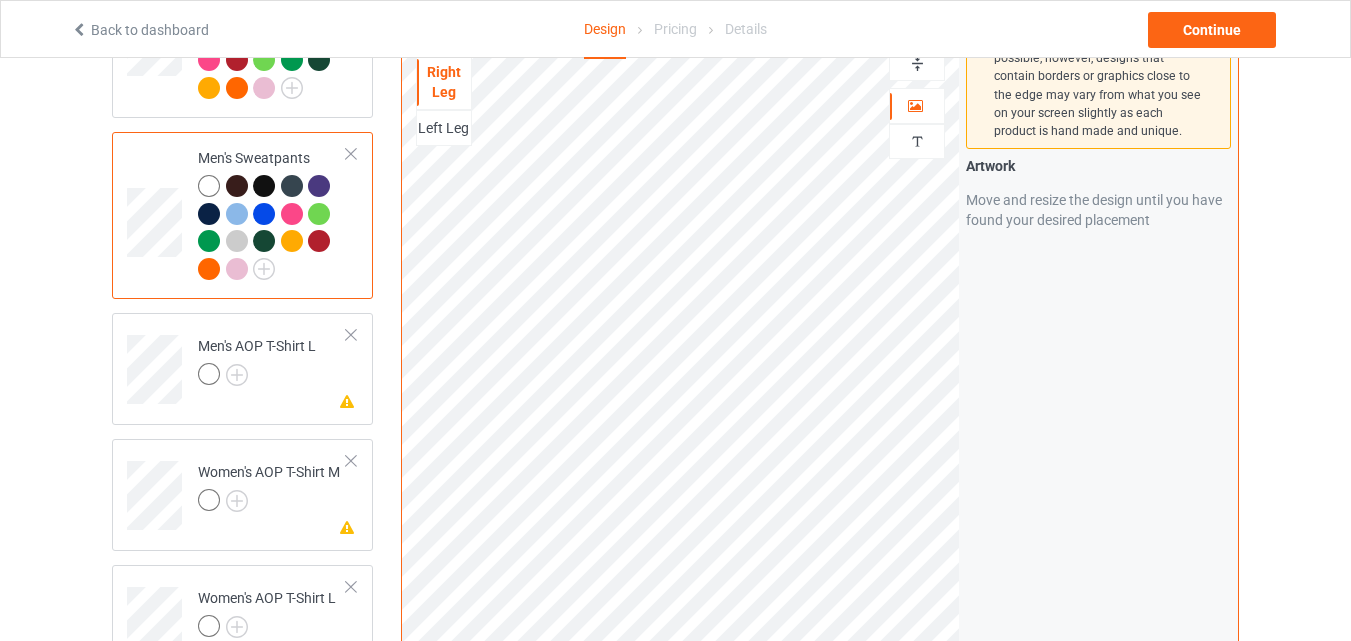 scroll, scrollTop: 1600, scrollLeft: 0, axis: vertical 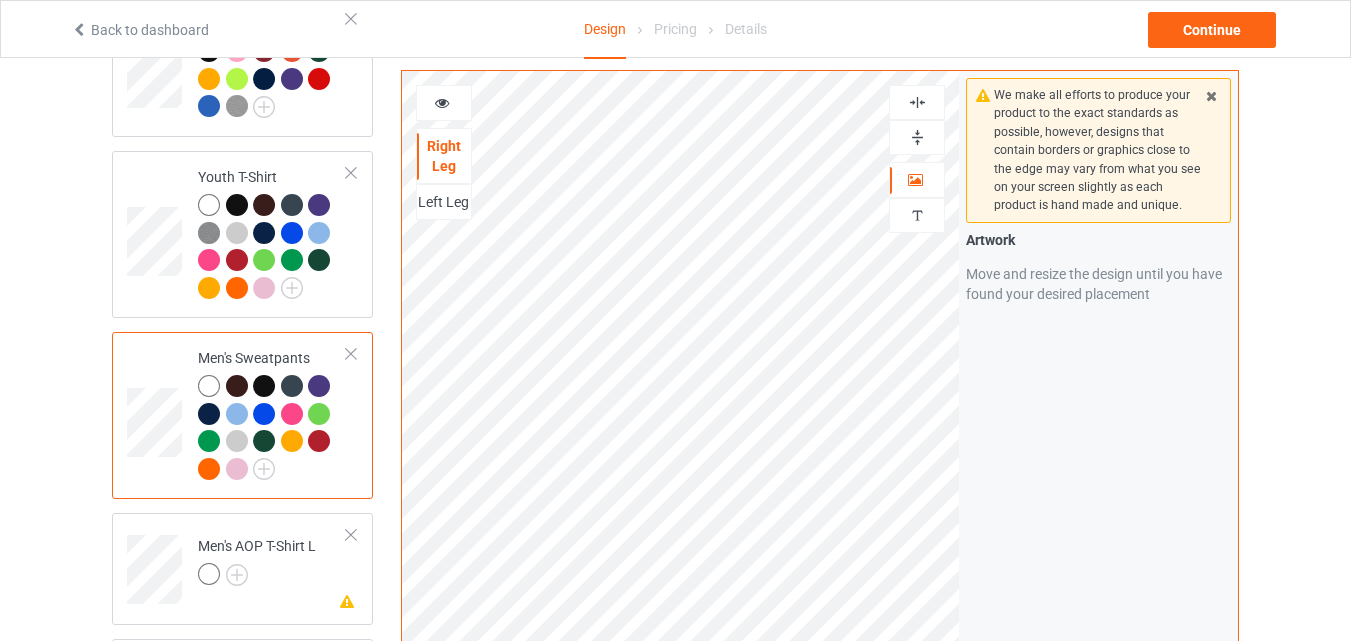 click at bounding box center [917, 102] 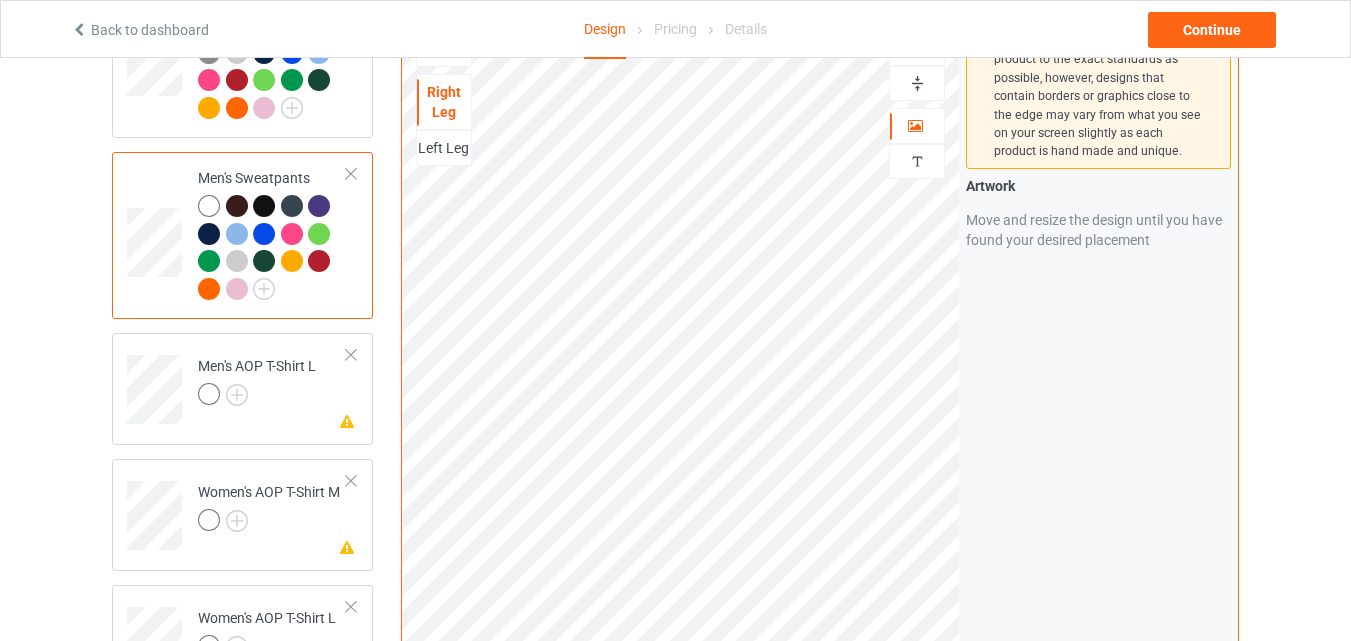 scroll, scrollTop: 1800, scrollLeft: 0, axis: vertical 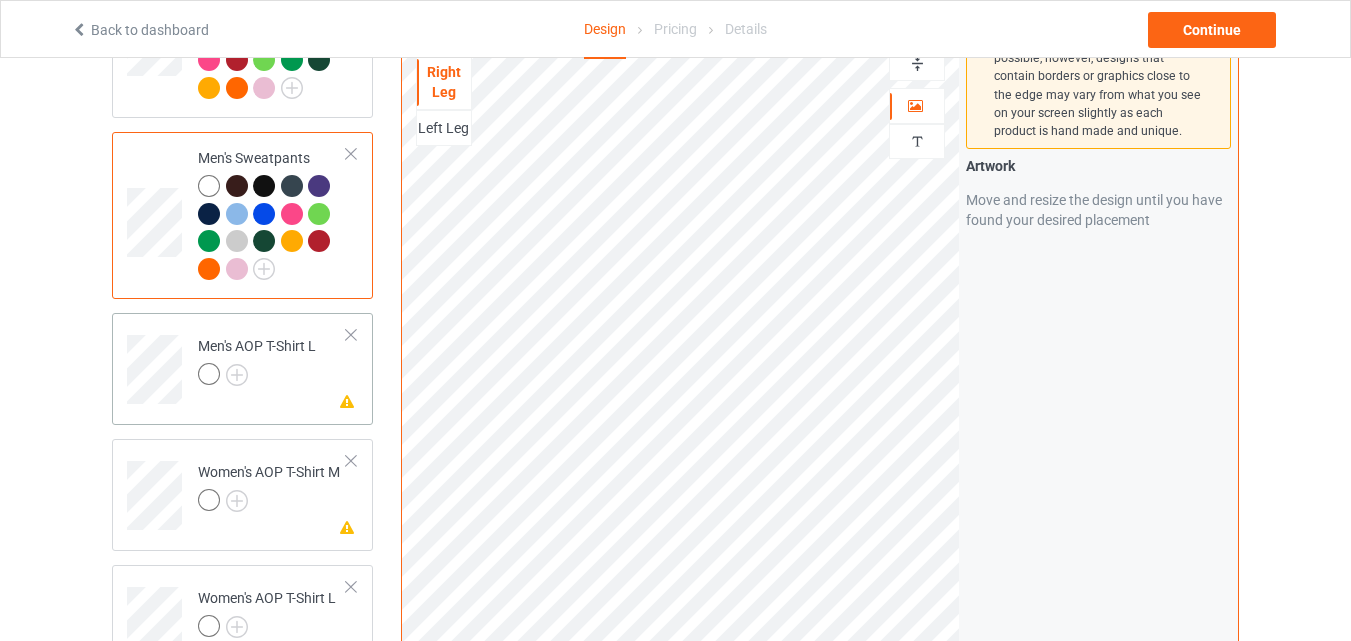 click at bounding box center [351, 335] 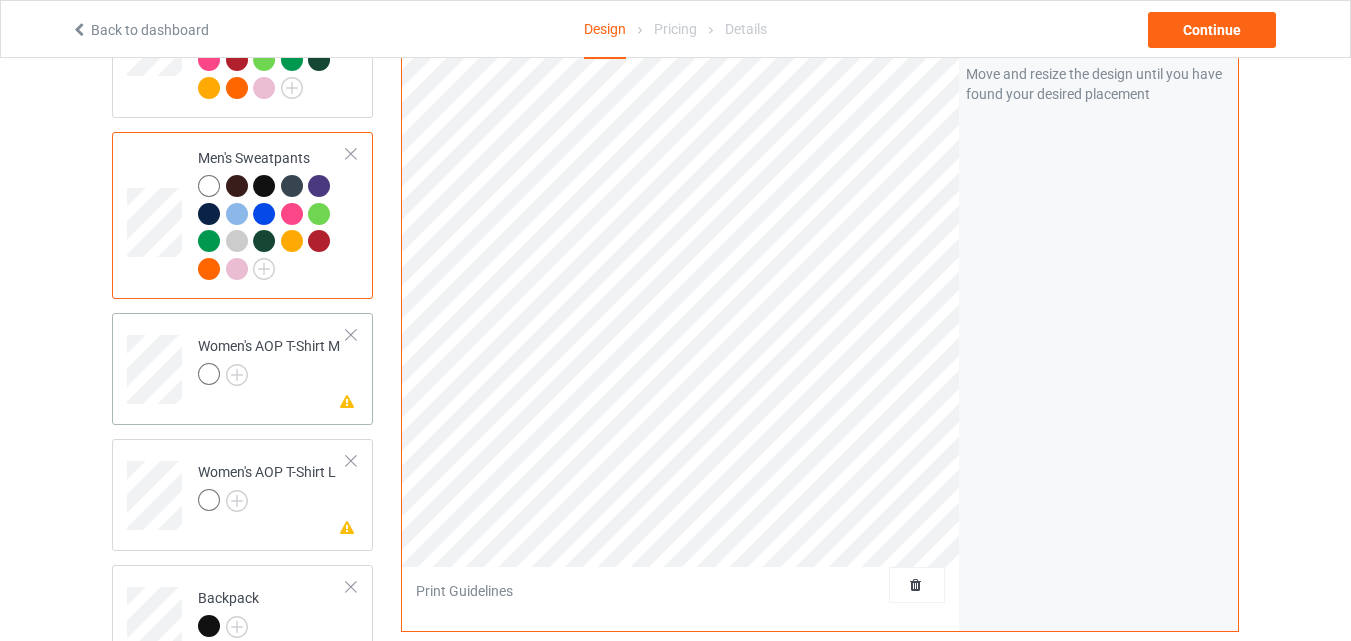 click at bounding box center (351, 335) 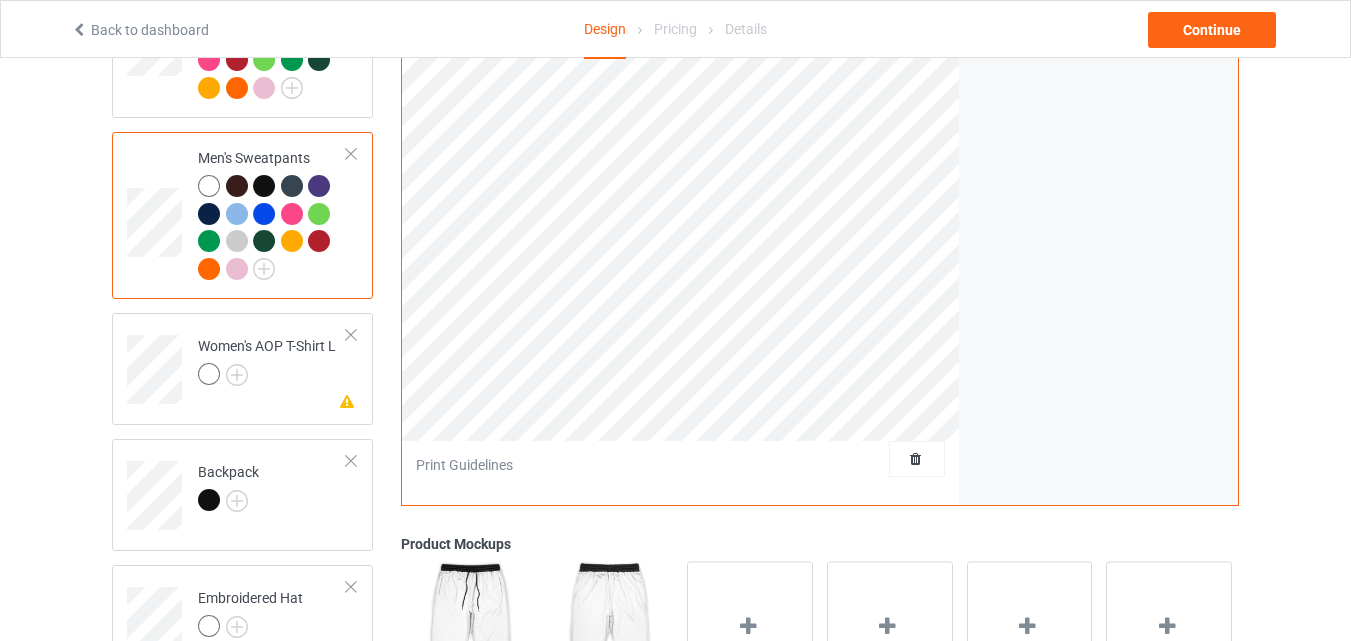 click at bounding box center [351, 335] 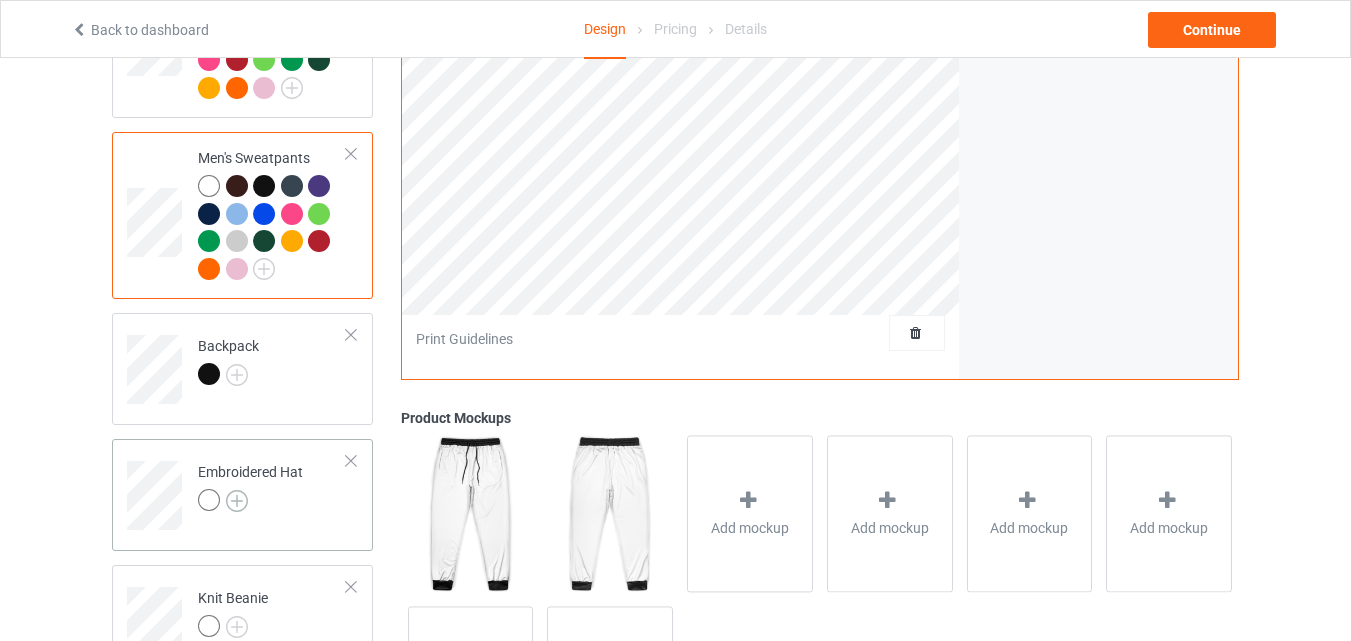 click at bounding box center (237, 501) 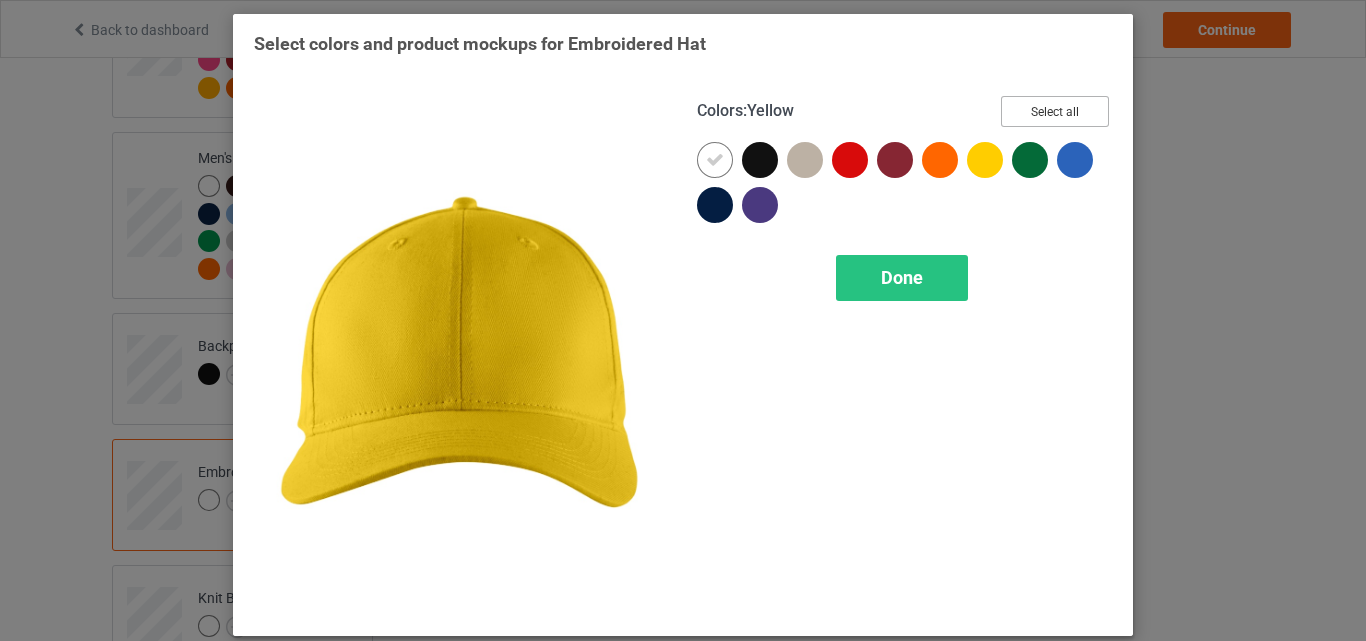 click on "Select all" at bounding box center (1055, 111) 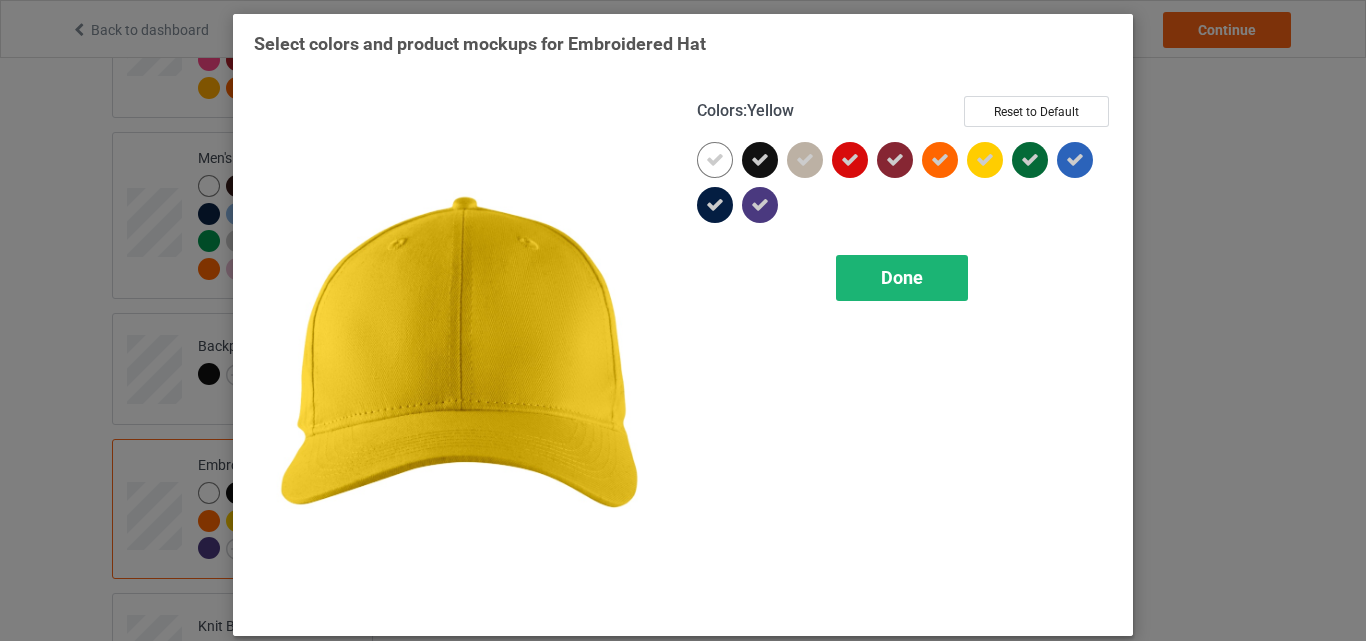 click on "Done" at bounding box center [902, 277] 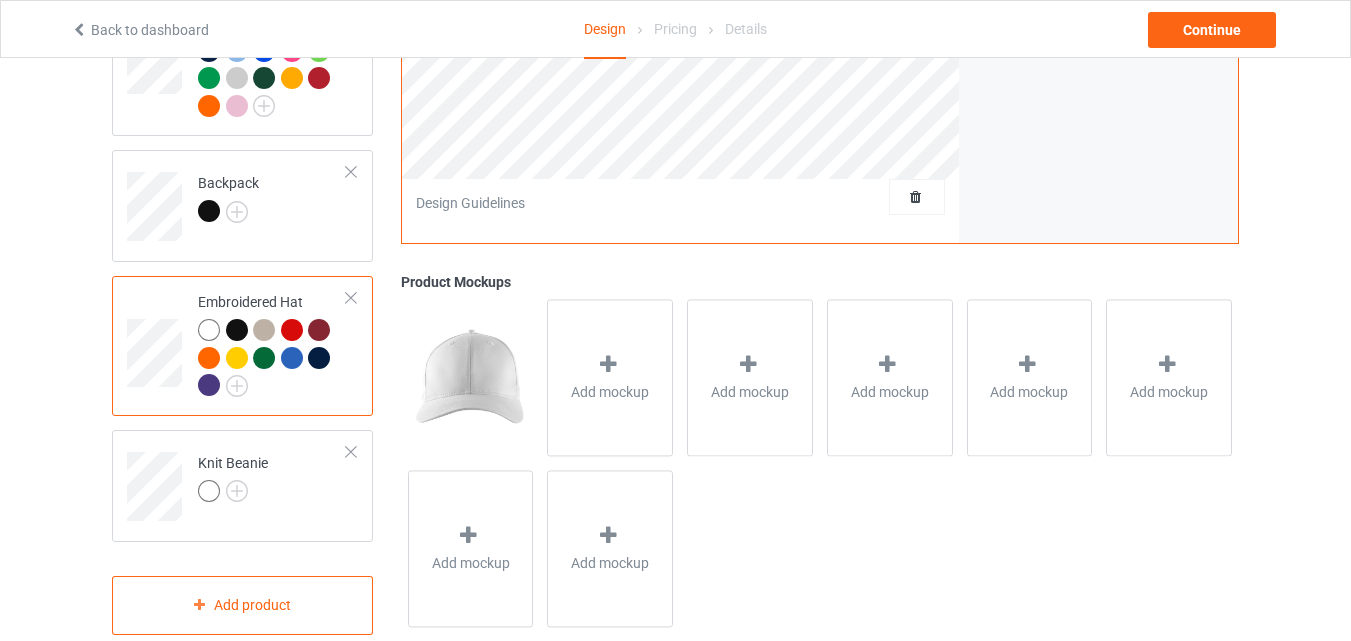 scroll, scrollTop: 1997, scrollLeft: 0, axis: vertical 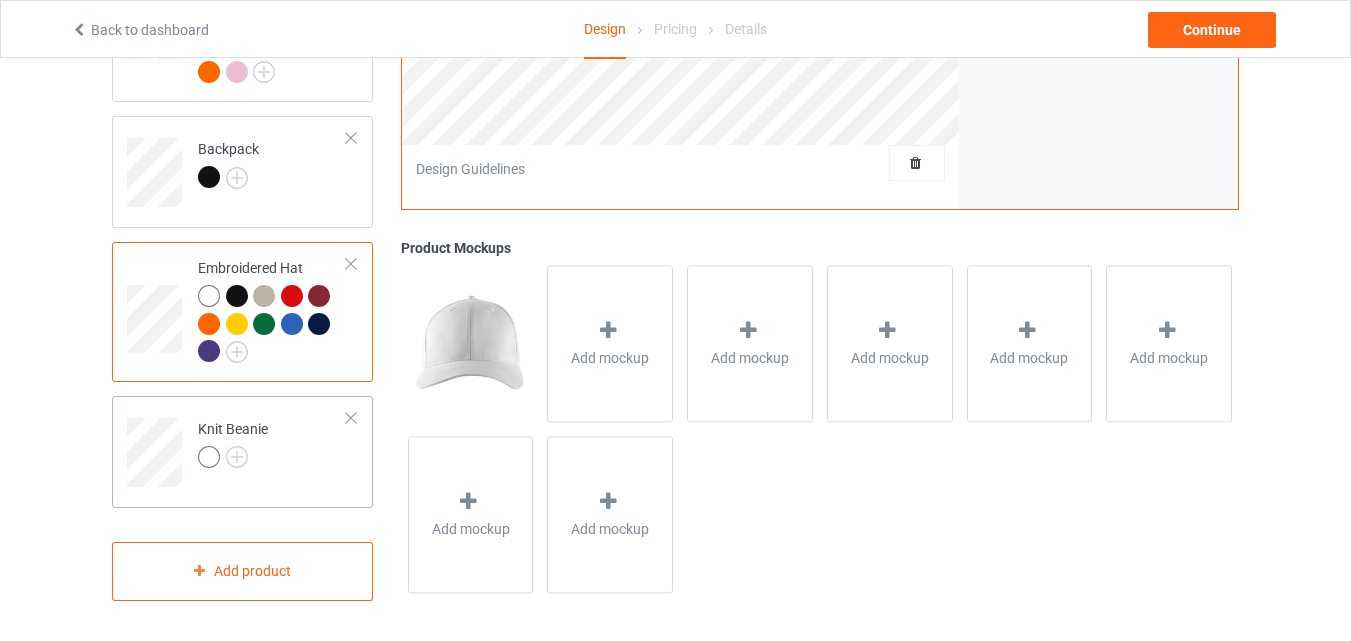 click on "Knit Beanie" at bounding box center [233, 443] 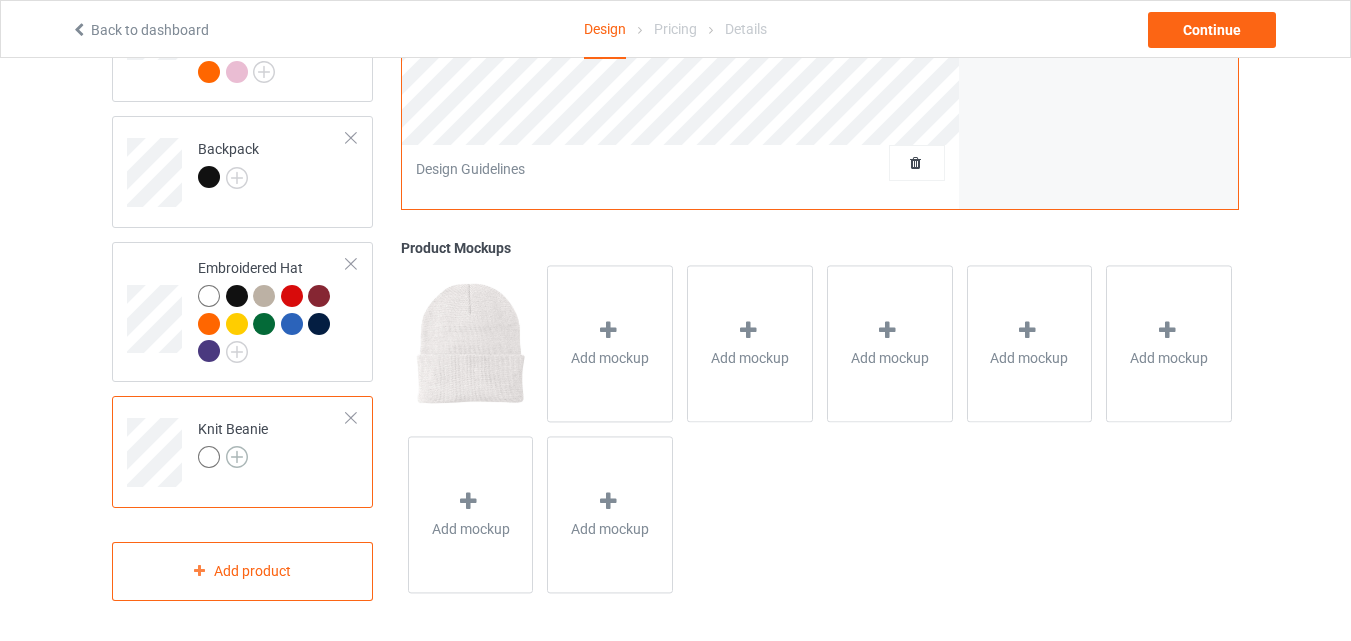 click at bounding box center [237, 457] 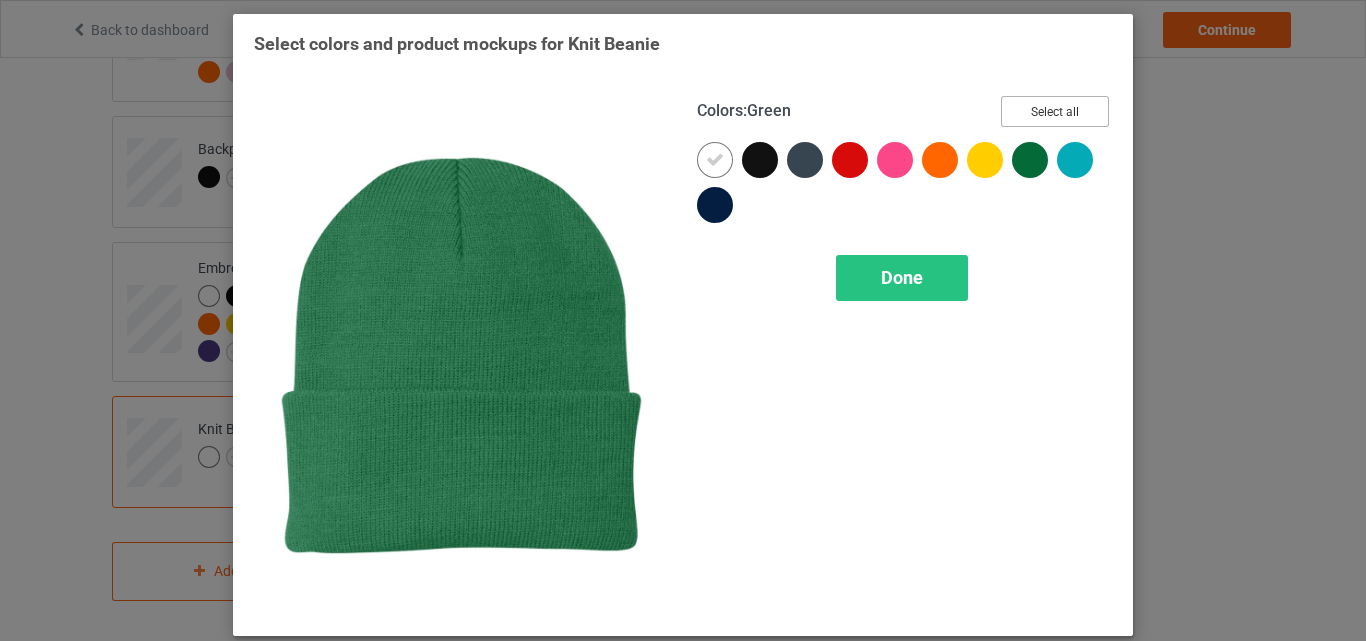 click on "Select all" at bounding box center (1055, 111) 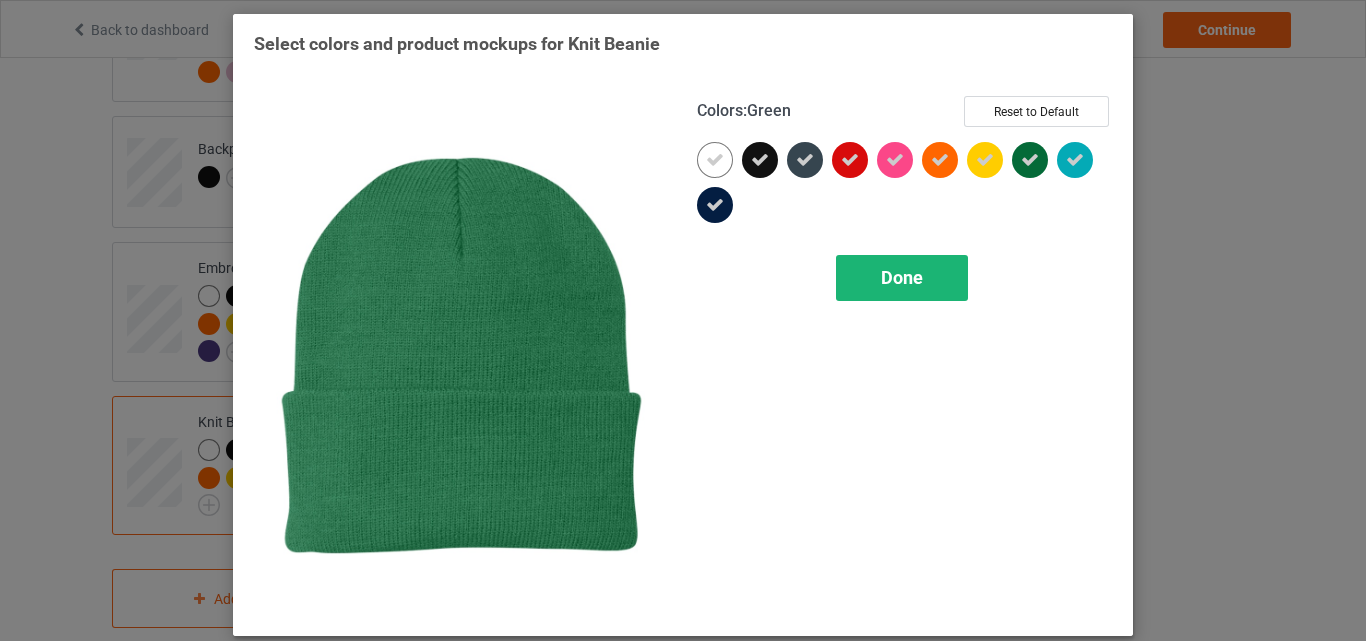 click on "Done" at bounding box center (902, 277) 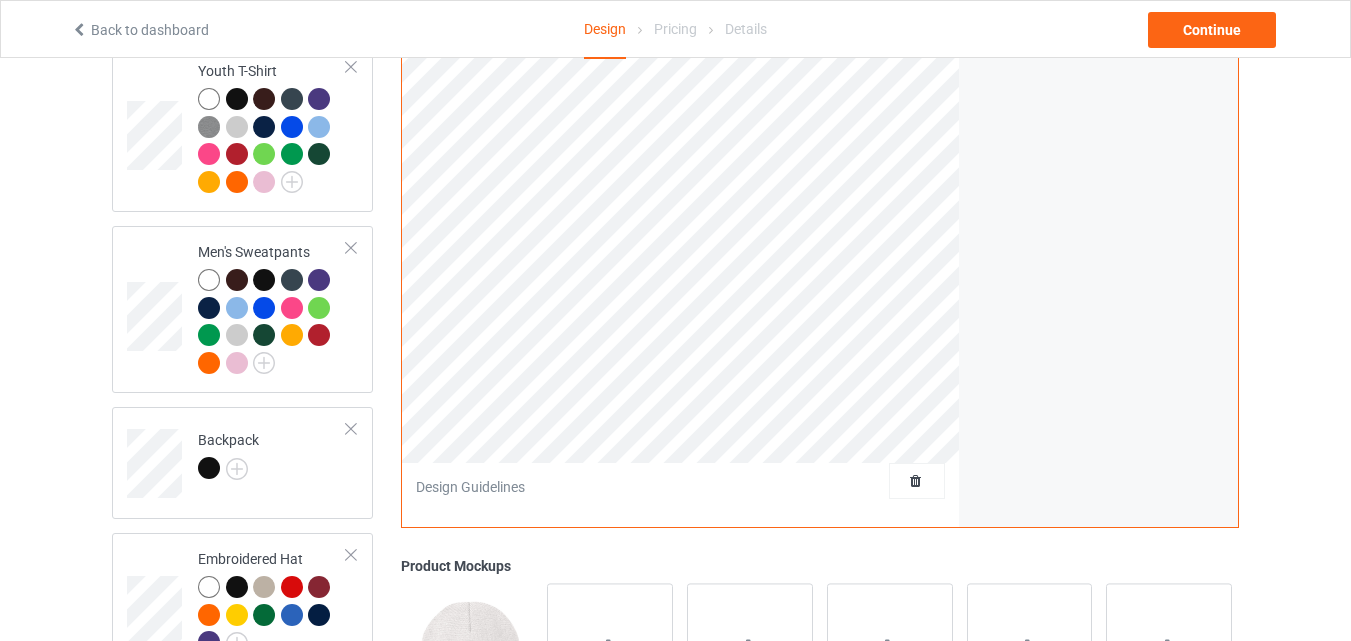 scroll, scrollTop: 1624, scrollLeft: 0, axis: vertical 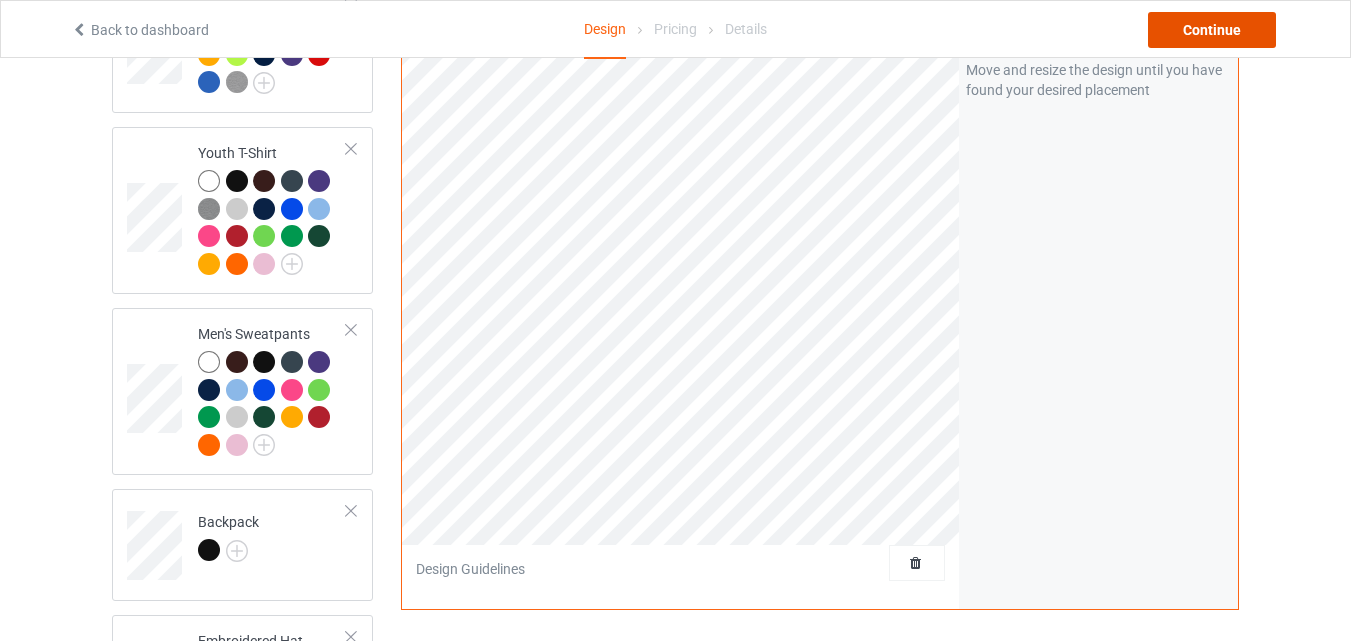 click on "Continue" at bounding box center (1212, 30) 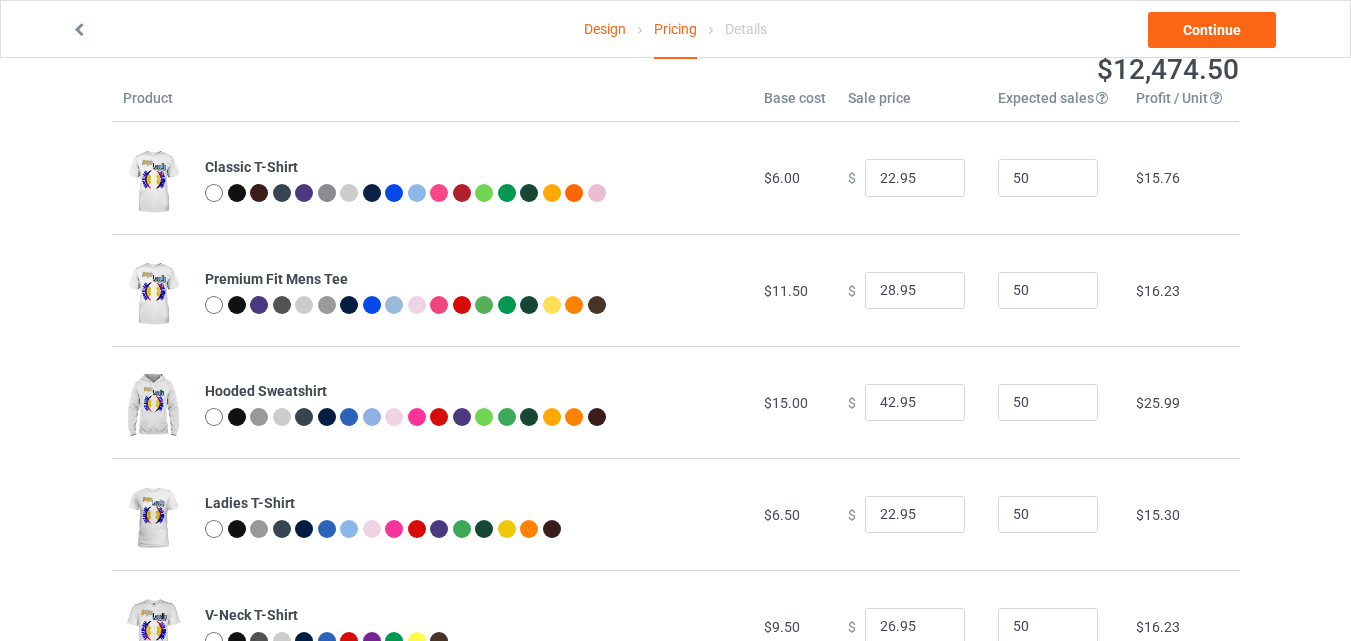 scroll, scrollTop: 0, scrollLeft: 0, axis: both 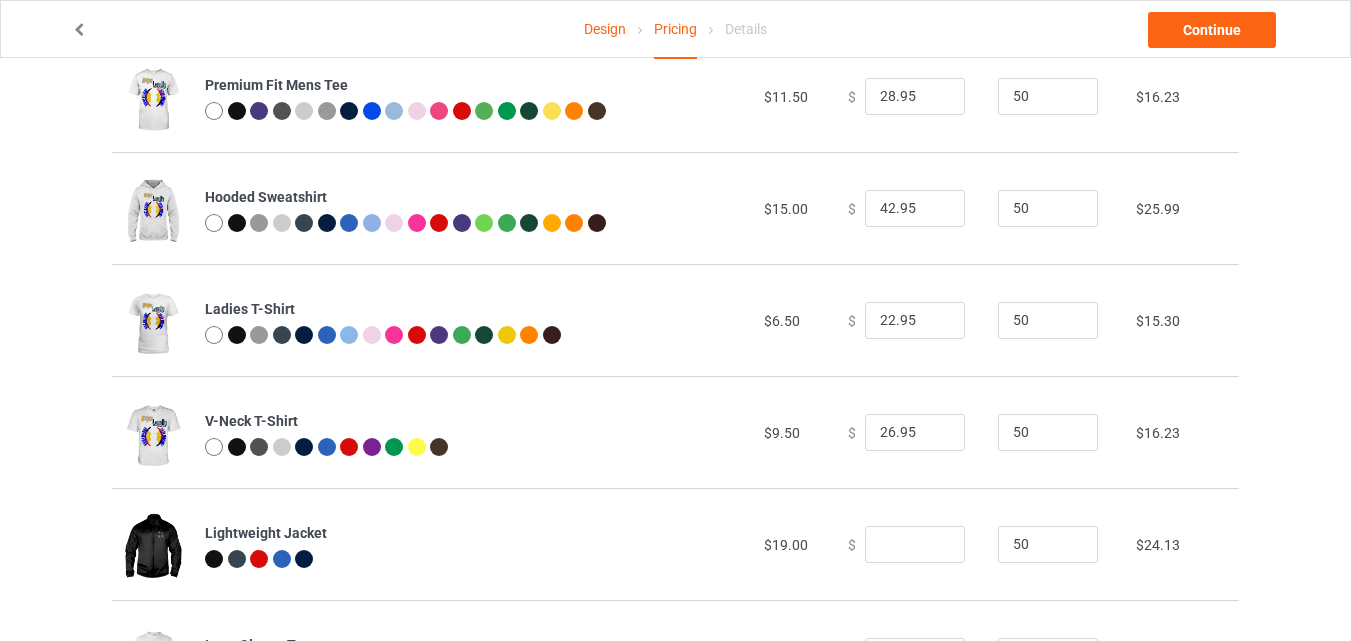 click on "Design Pricing Details Continue Mandatory : Embroidery artwork text must be at least 14pt and cannot exceed 15 characters per line. Artwork must also follow our 6 embroidery design guidelines . If artwork fails to meet requirements, orders may be canceled and profits withheld due to customer refunds. Pricing Estimated total profit $12,474.50 Product Base cost Sale price Expected sales Your expected sales will change your profit estimate (on the right), but will not affect the actual amount of profit you earn. Profit / Unit Your profit is your sale price minus your base cost and processing fee. Classic T-Shirt $[PRICE] $[PRICE] [NUMBER] $[PRICE] Premium Fit Mens Tee $[PRICE] $[PRICE] [NUMBER] $[PRICE] Hooded Sweatshirt $[PRICE] $[PRICE] [NUMBER] $[PRICE] Ladies T-Shirt $[PRICE] $[PRICE] [NUMBER] $[PRICE] V-Neck T-Shirt $[PRICE] $[PRICE] [NUMBER] $[PRICE] Lightweight Jacket $[PRICE] $[PRICE] [NUMBER] $[PRICE] Long Sleeve Tee $[PRICE] $[PRICE] [NUMBER] $[PRICE] Crewneck Sweatshirt $[PRICE] $[PRICE] [NUMBER] $[PRICE] Baseball Tee $[PRICE] $[PRICE]" at bounding box center (675, 598) 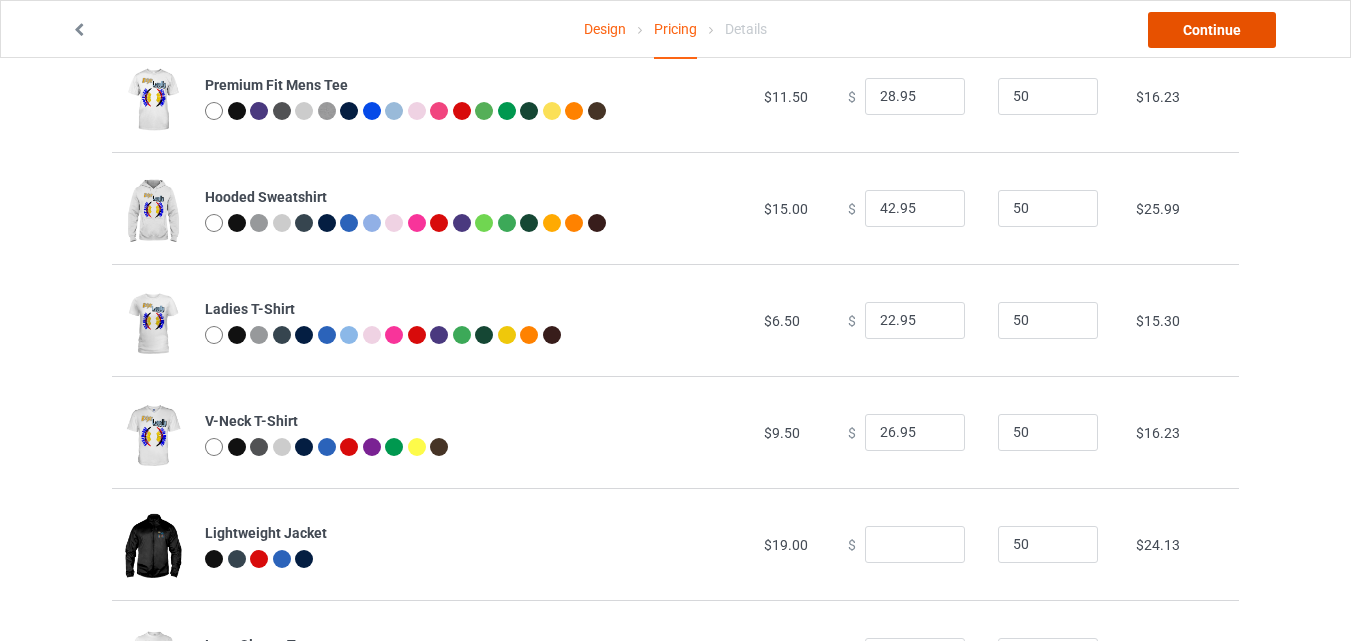 click on "Continue" at bounding box center [1212, 30] 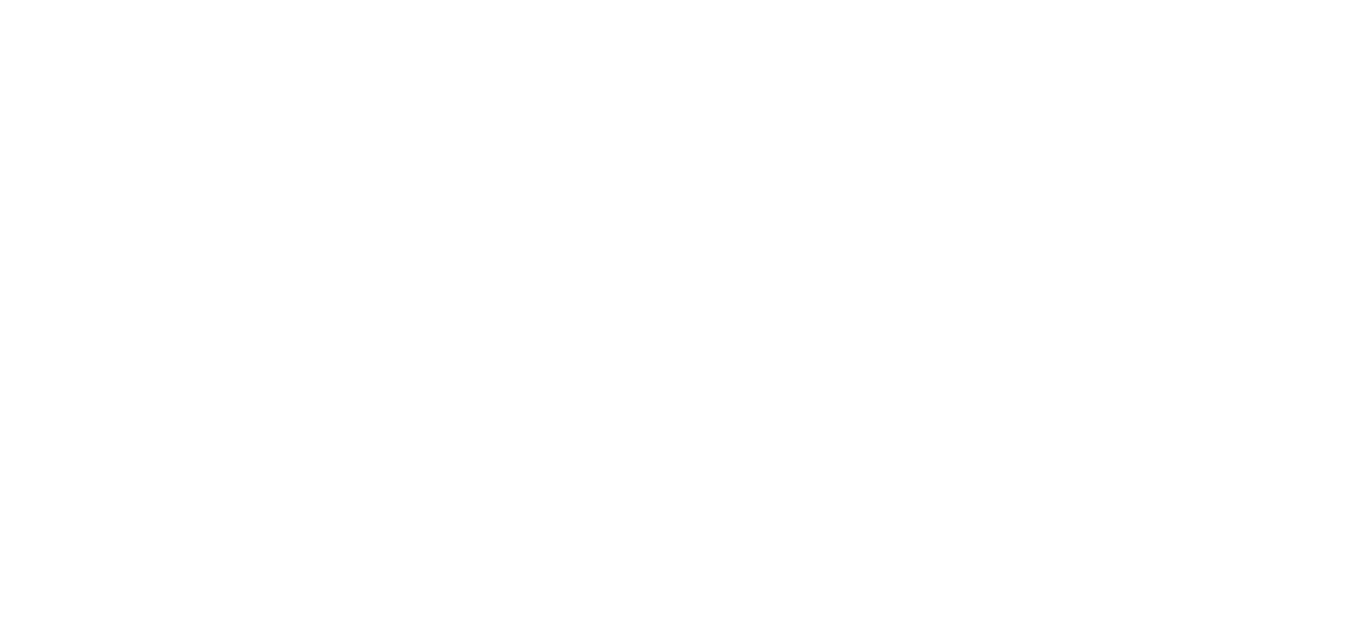 scroll, scrollTop: 0, scrollLeft: 0, axis: both 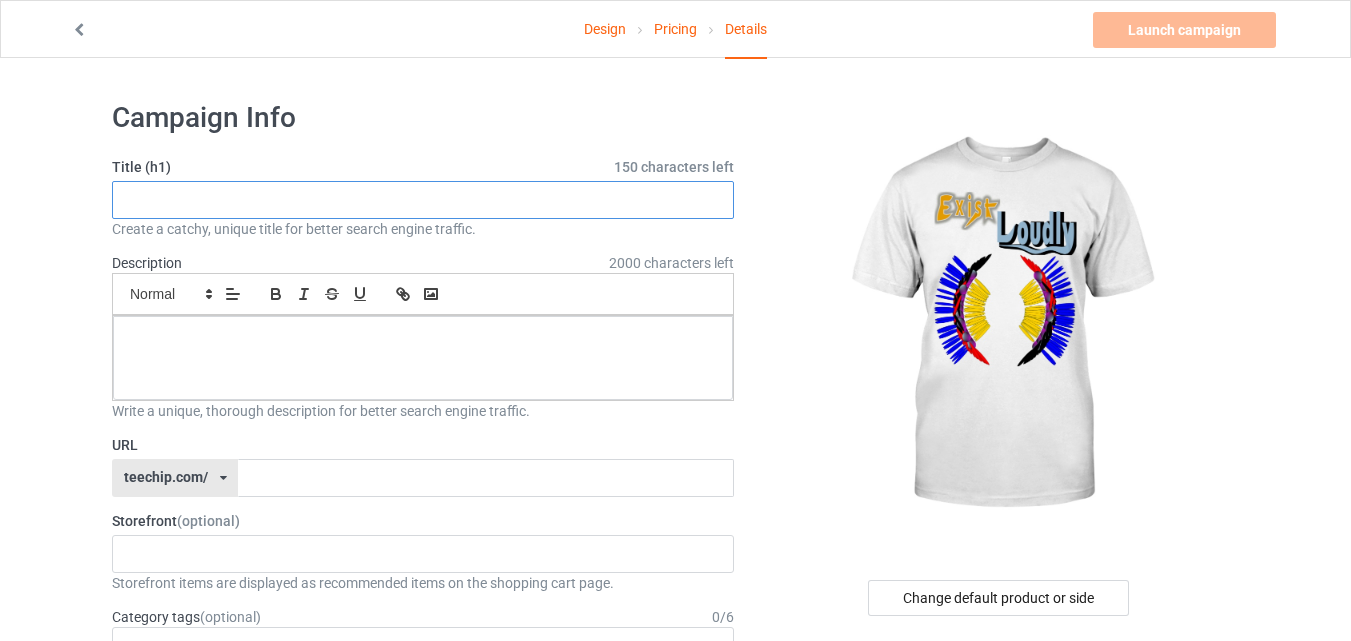 paste on "Exist Loudly – Bold Expression in Color and Form" 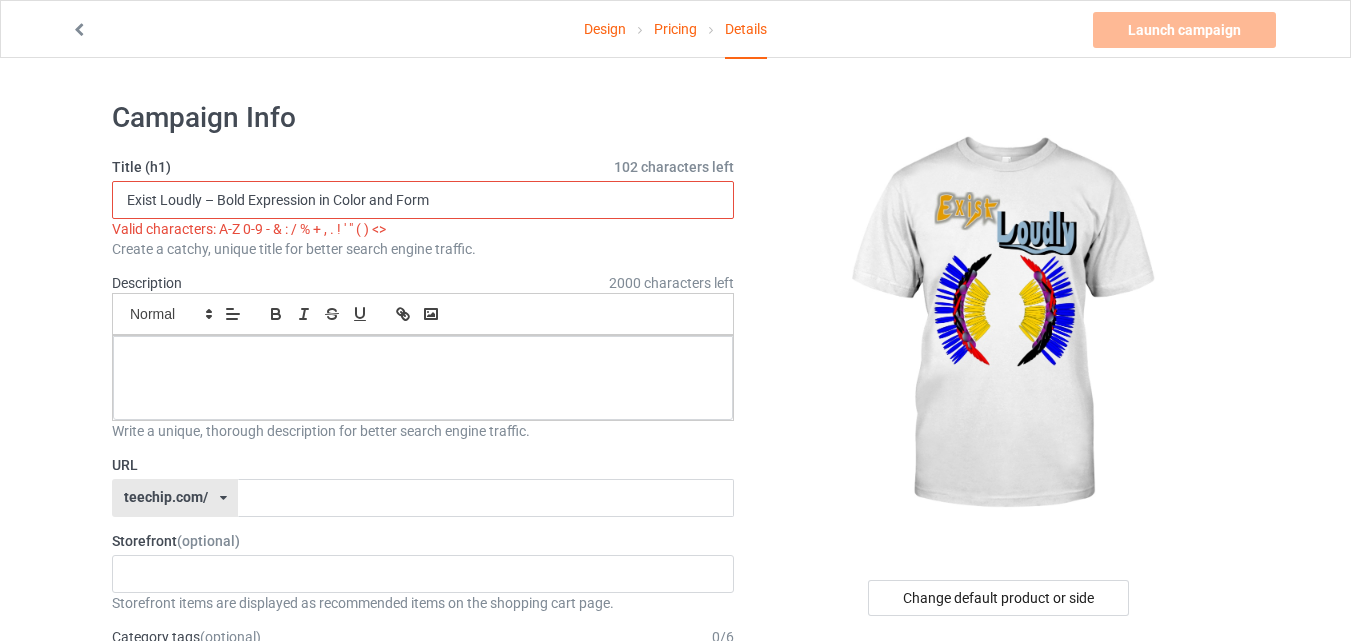 click on "Exist Loudly – Bold Expression in Color and Form" at bounding box center [423, 200] 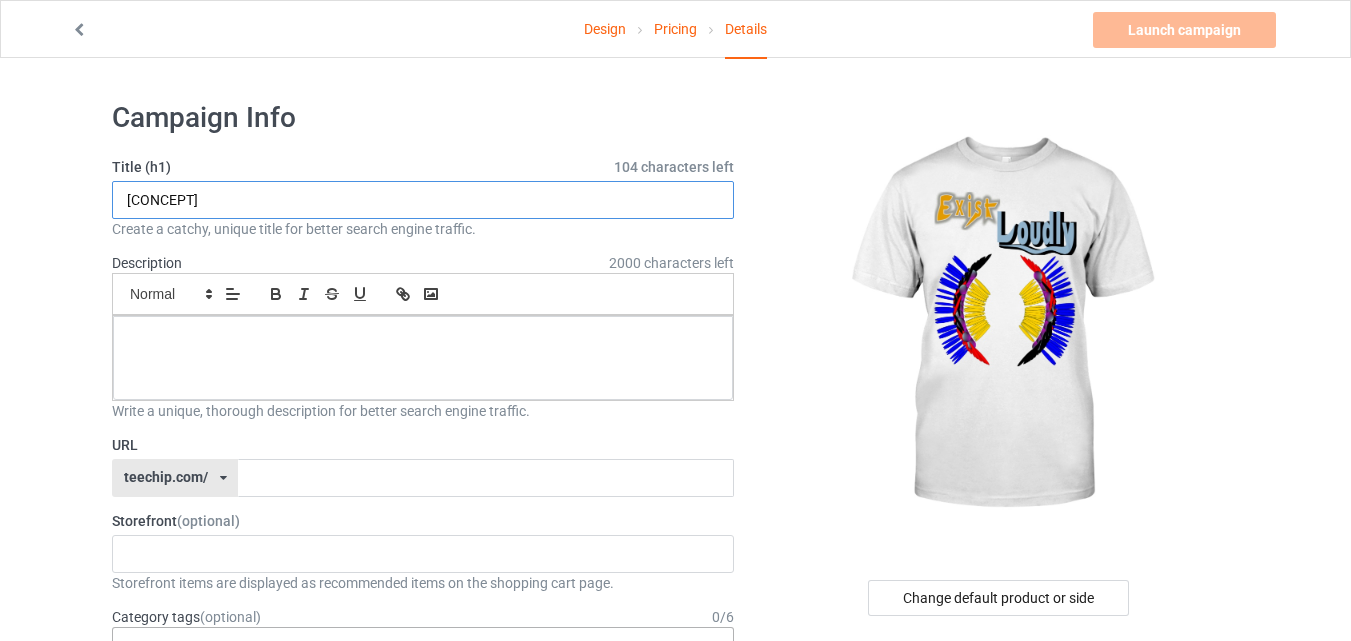 type on "[CONCEPT]" 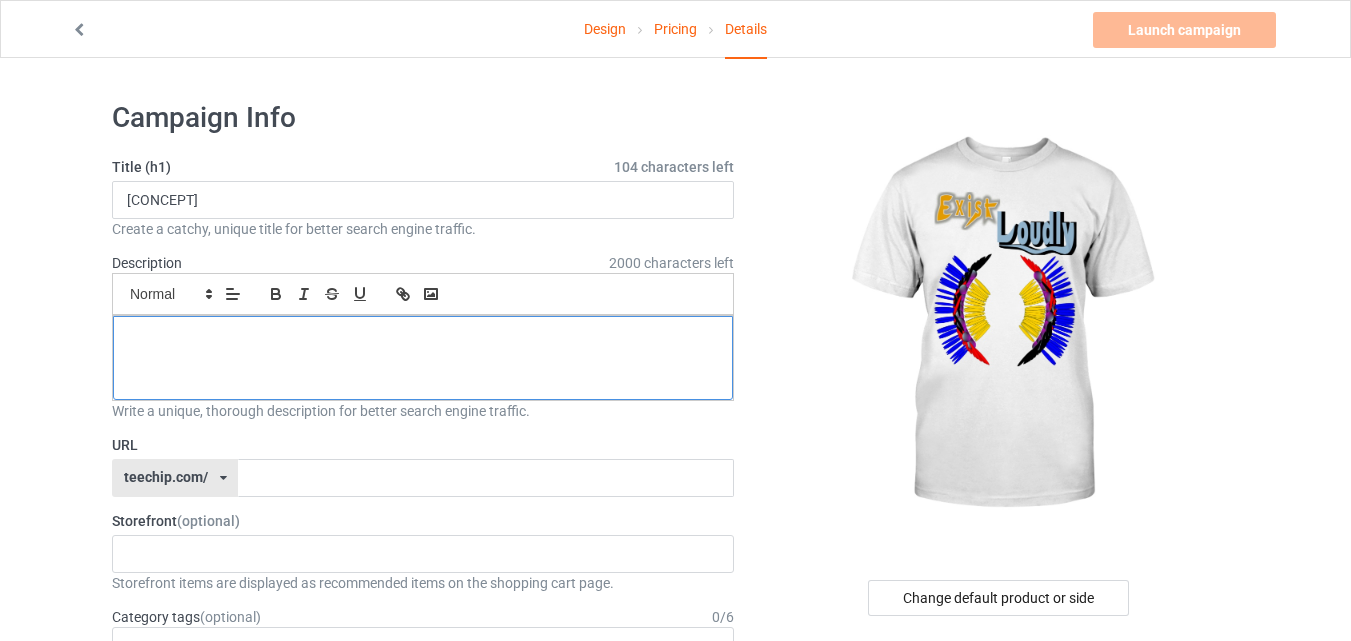 click at bounding box center (423, 338) 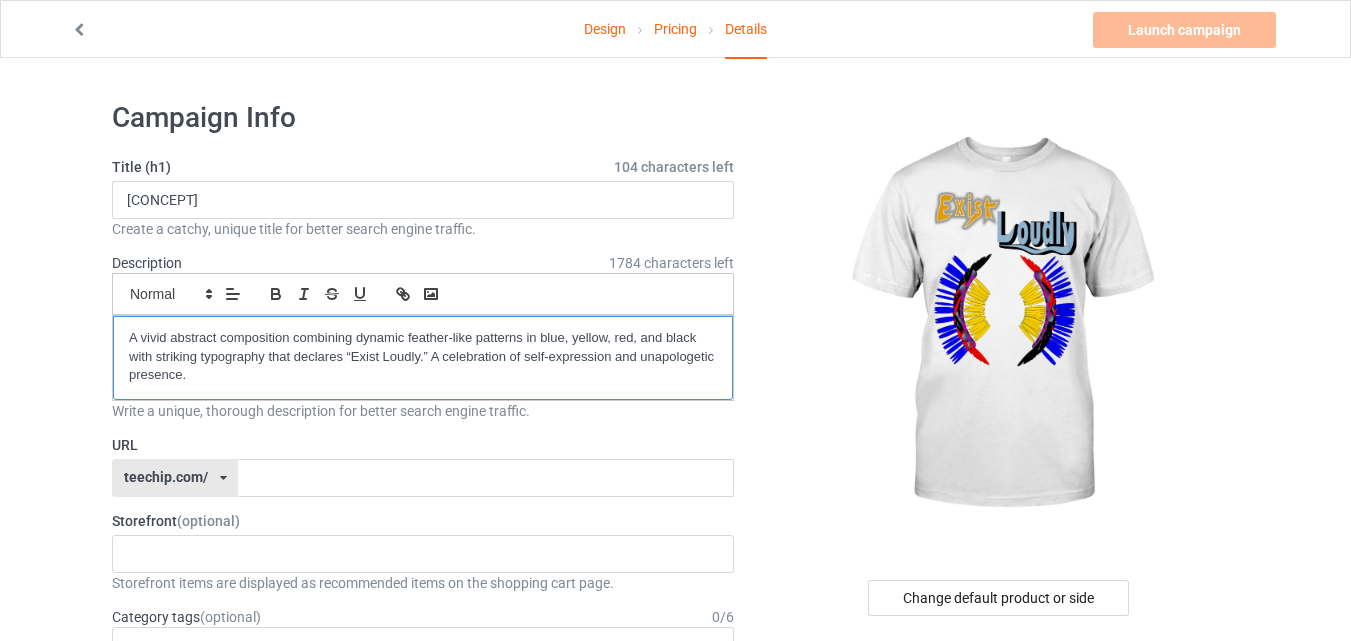 scroll, scrollTop: 0, scrollLeft: 0, axis: both 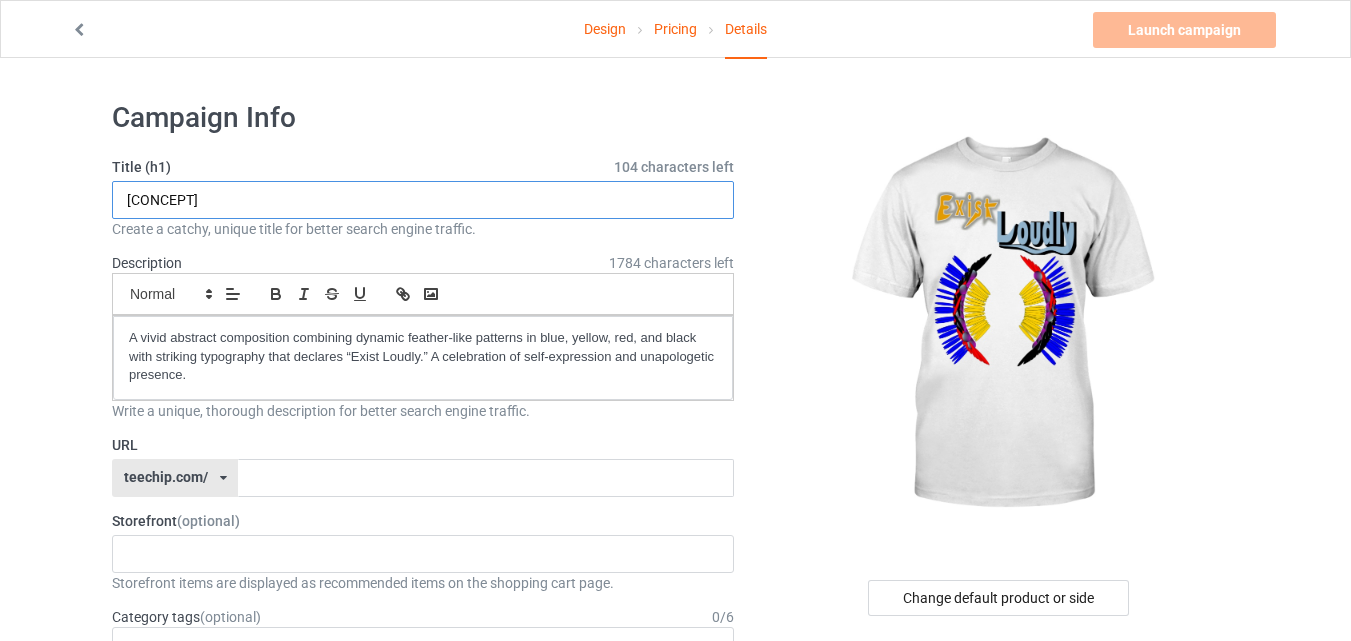 click on "[CONCEPT]" at bounding box center [423, 200] 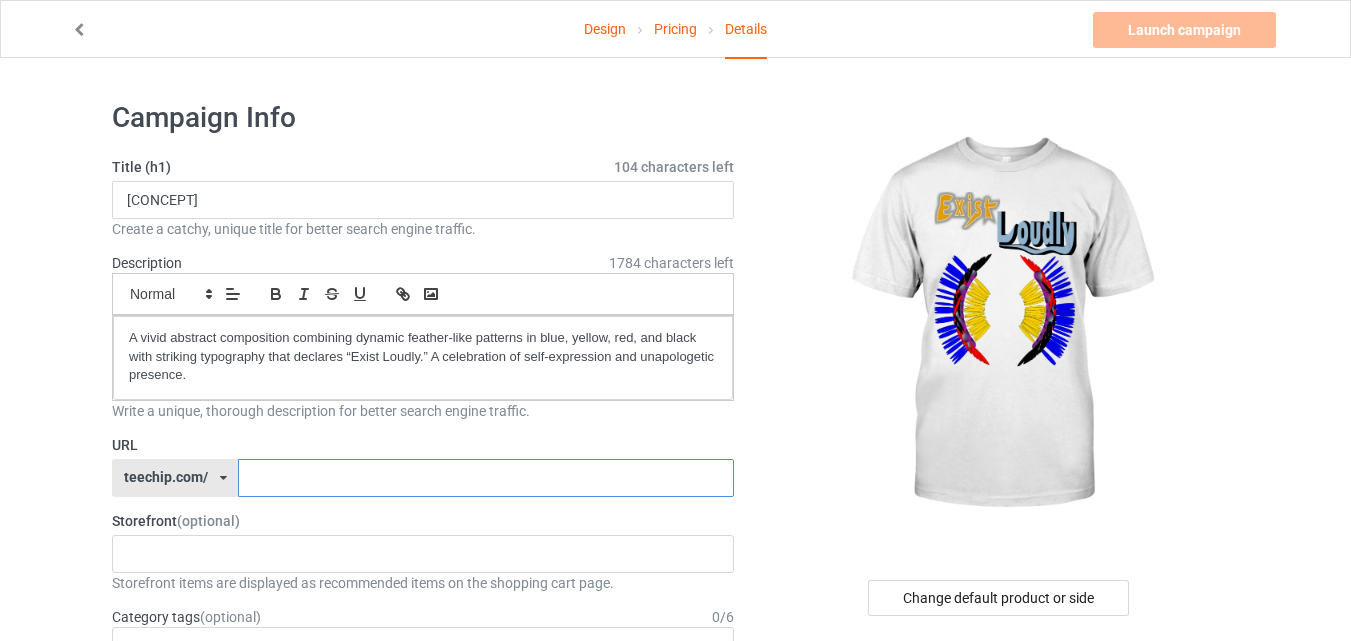 click at bounding box center [485, 478] 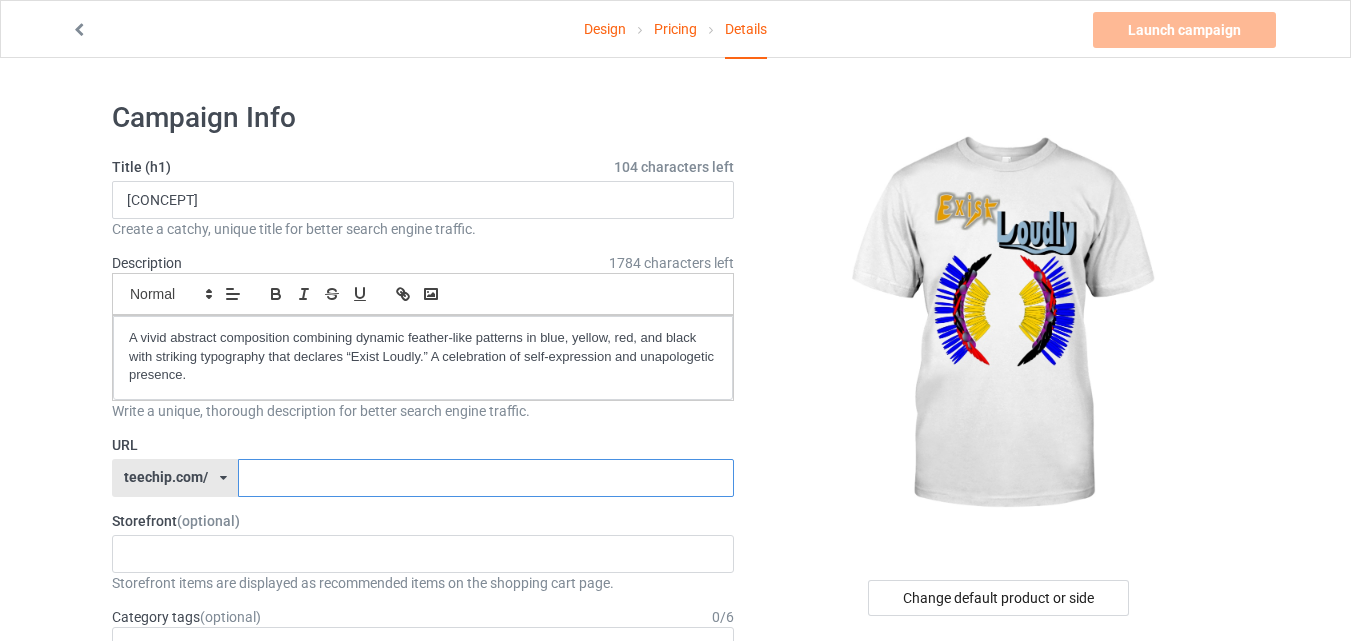 paste on "Loudly" 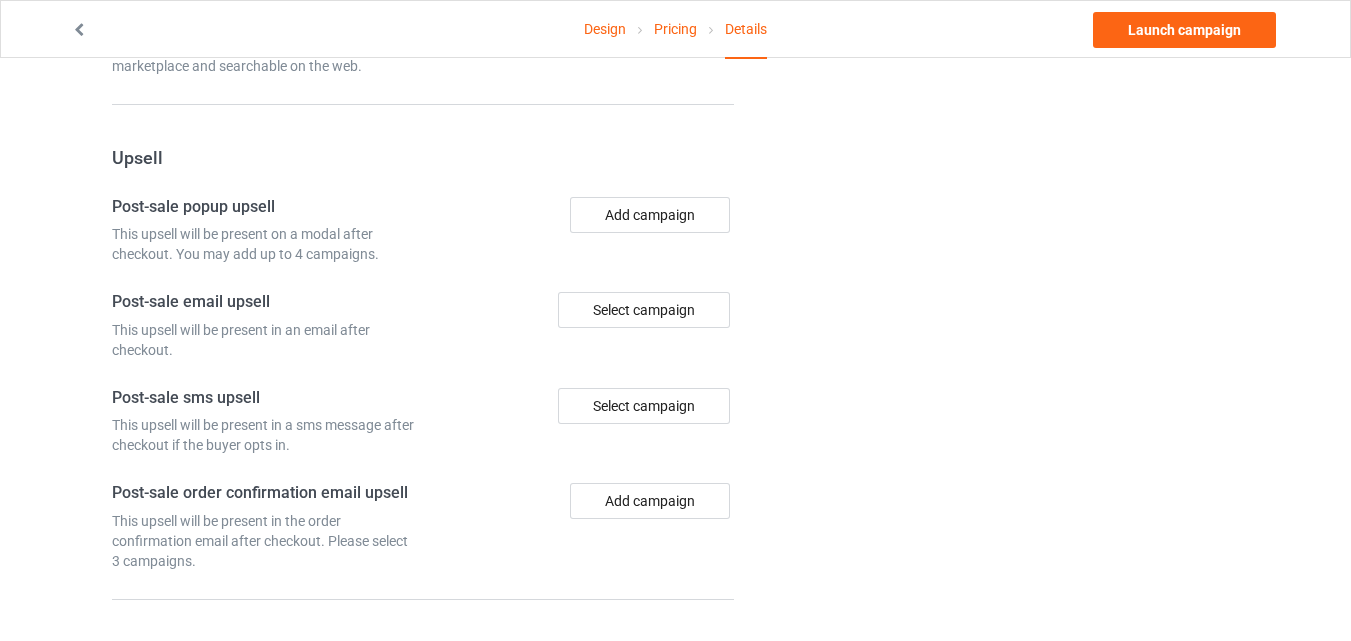 scroll, scrollTop: 1490, scrollLeft: 0, axis: vertical 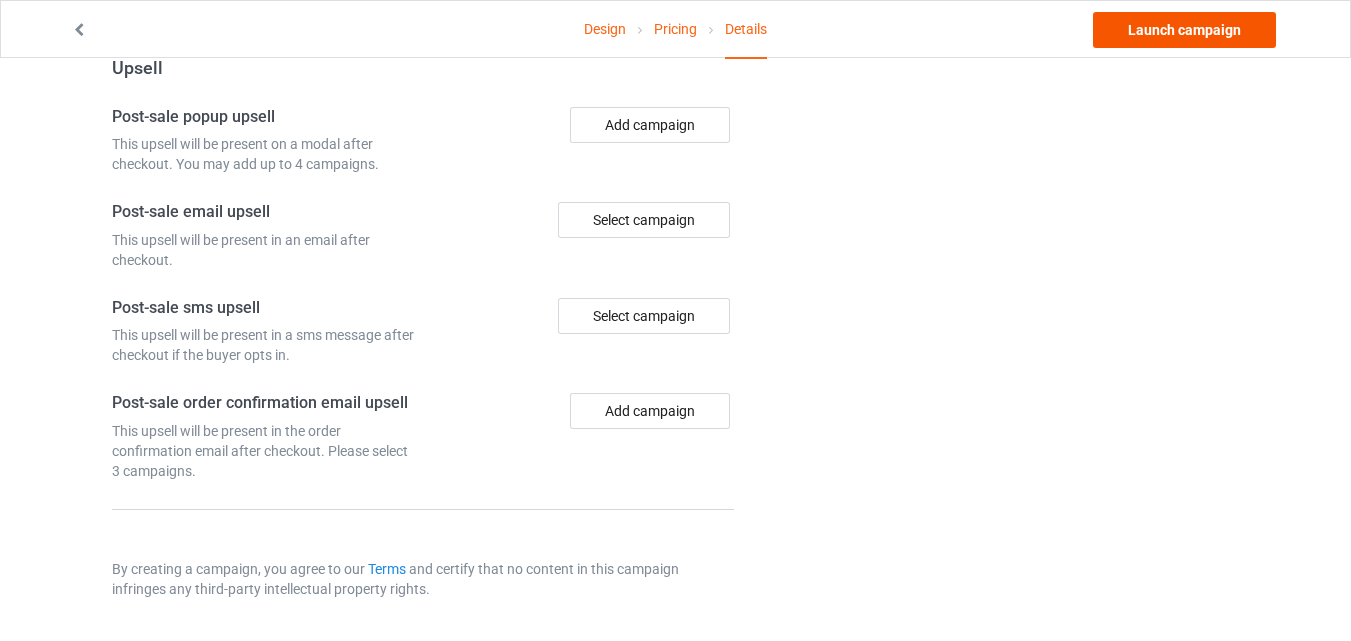 type on "Loudly33" 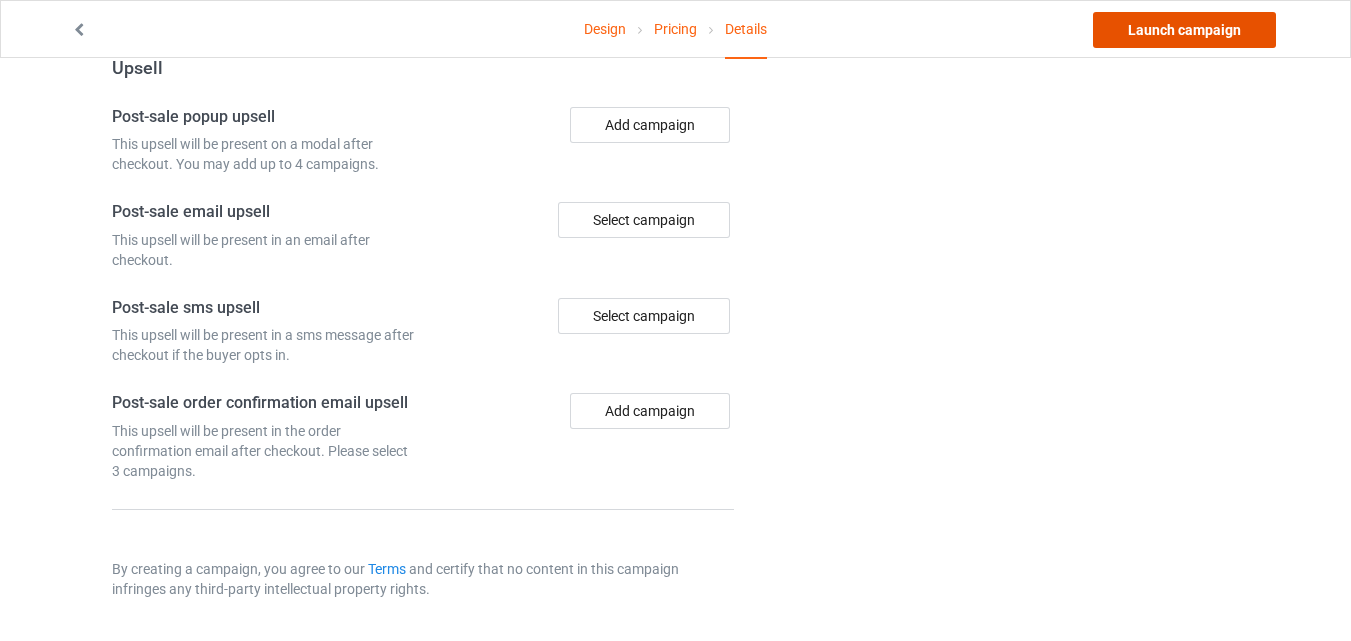 click on "Launch campaign" at bounding box center (1184, 30) 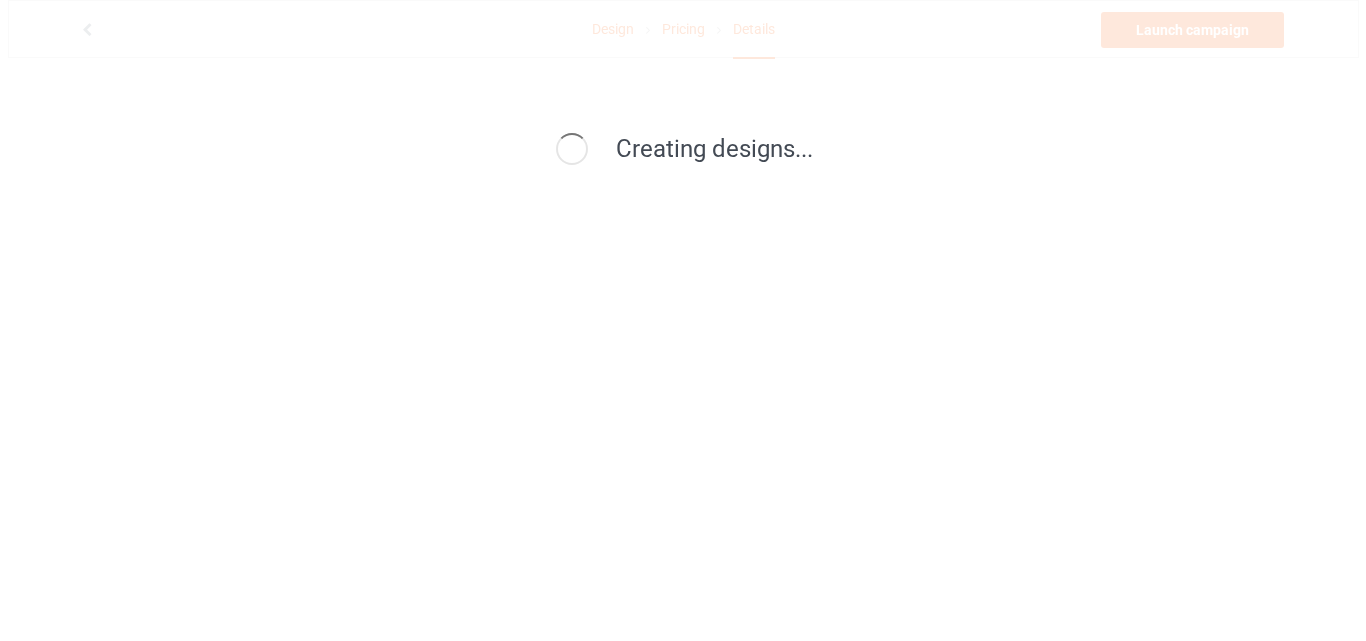 scroll, scrollTop: 0, scrollLeft: 0, axis: both 